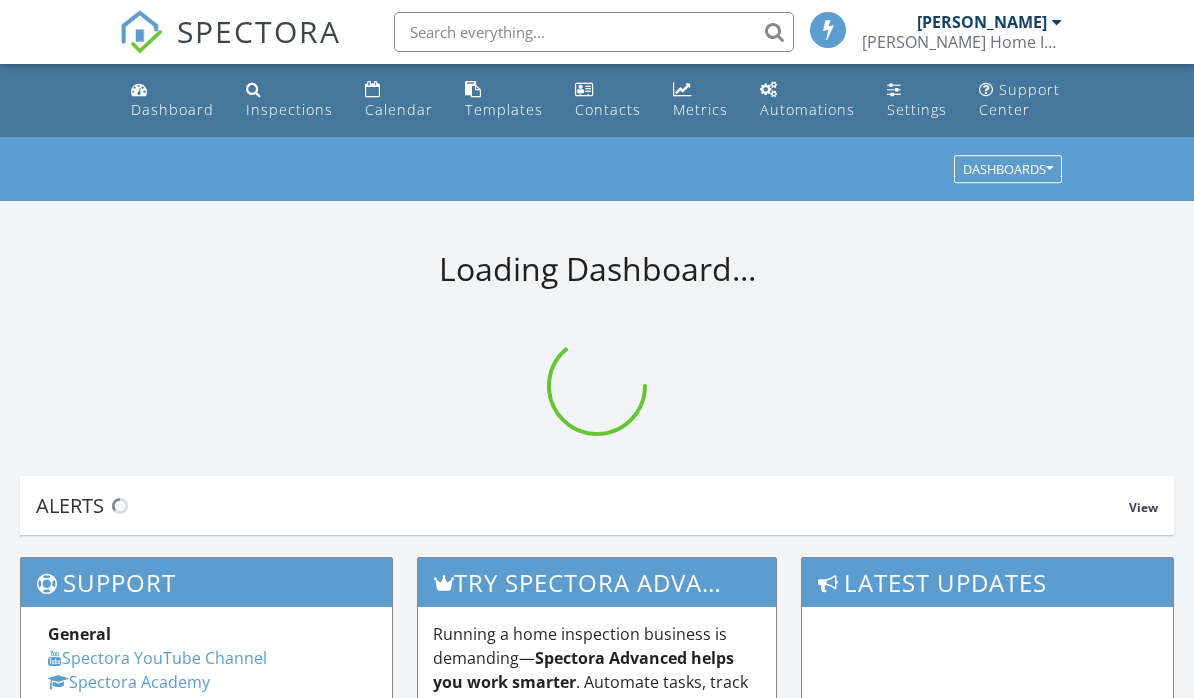 scroll, scrollTop: 0, scrollLeft: 0, axis: both 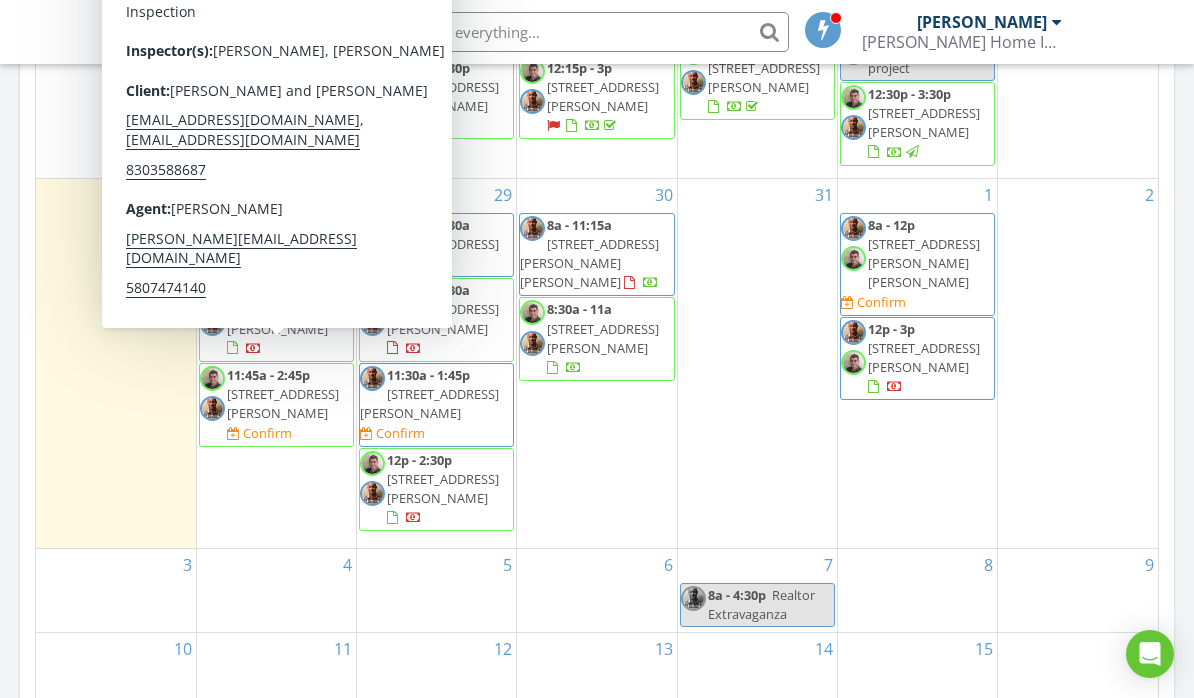 click on "2902 Woodbriar Square, Enid 73703" at bounding box center [283, 403] 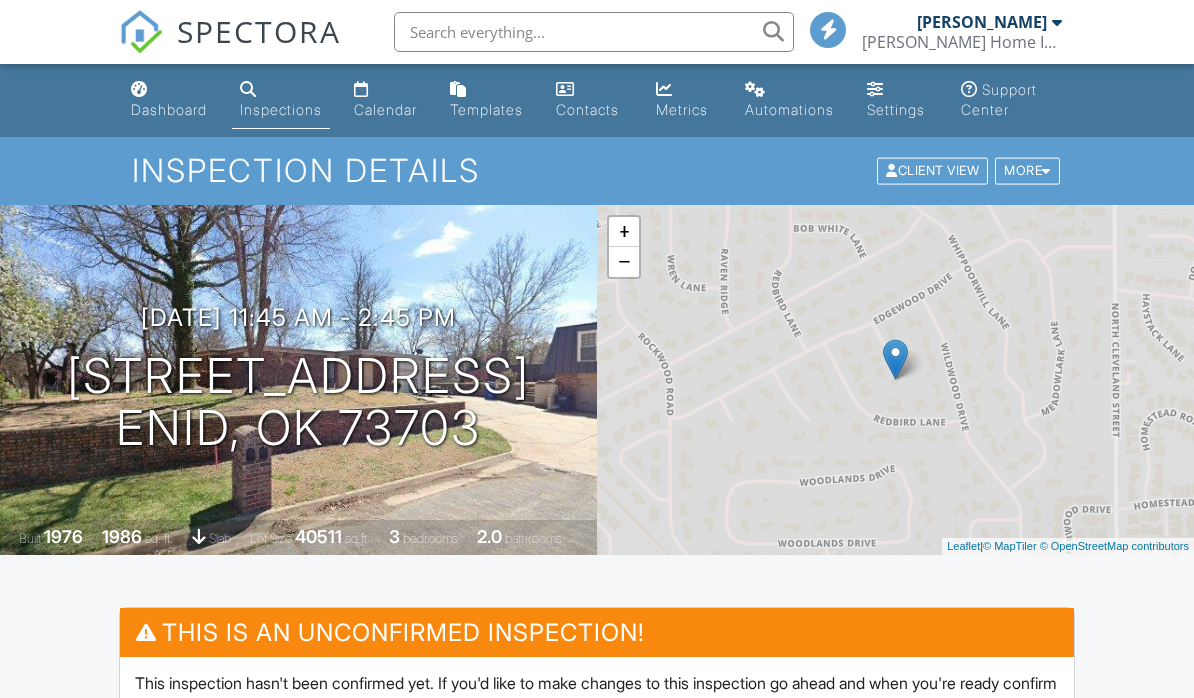 scroll, scrollTop: 0, scrollLeft: 0, axis: both 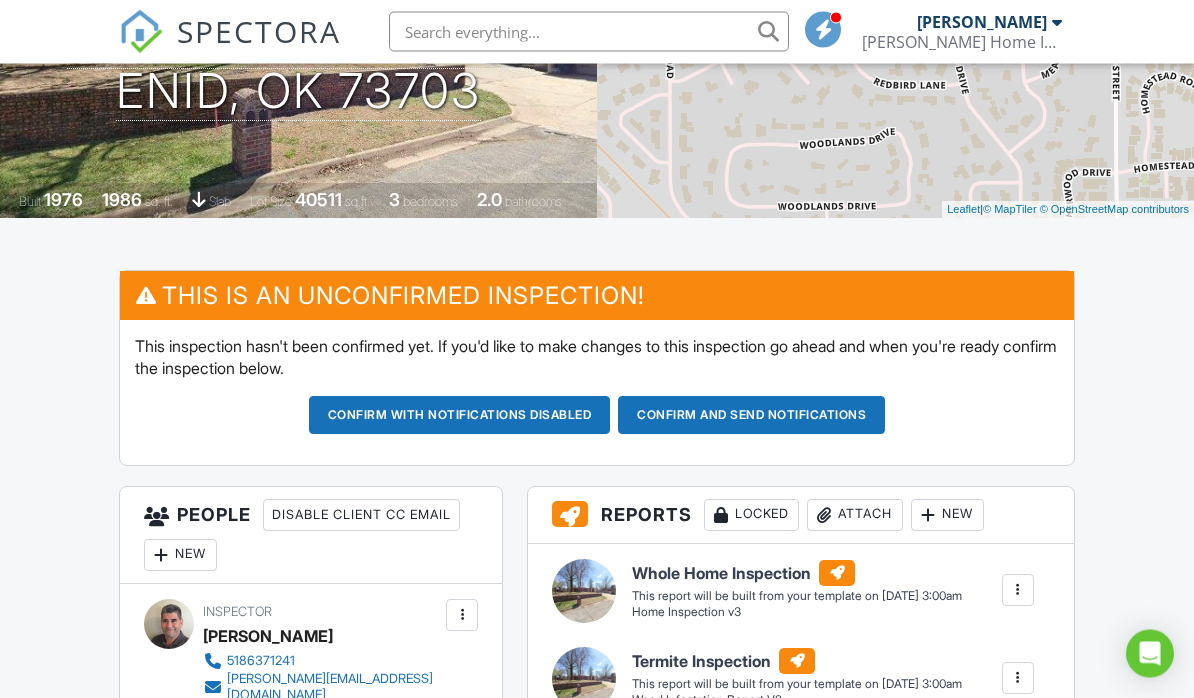 click on "Confirm and send notifications" at bounding box center [460, 416] 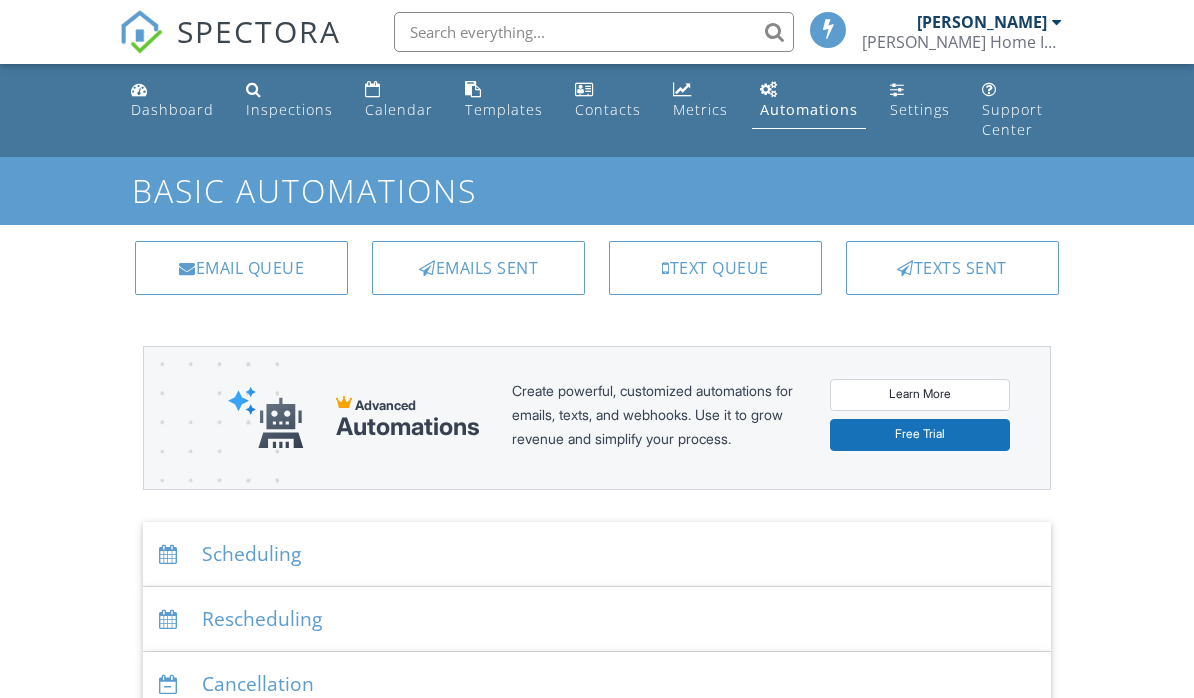 scroll, scrollTop: 0, scrollLeft: 0, axis: both 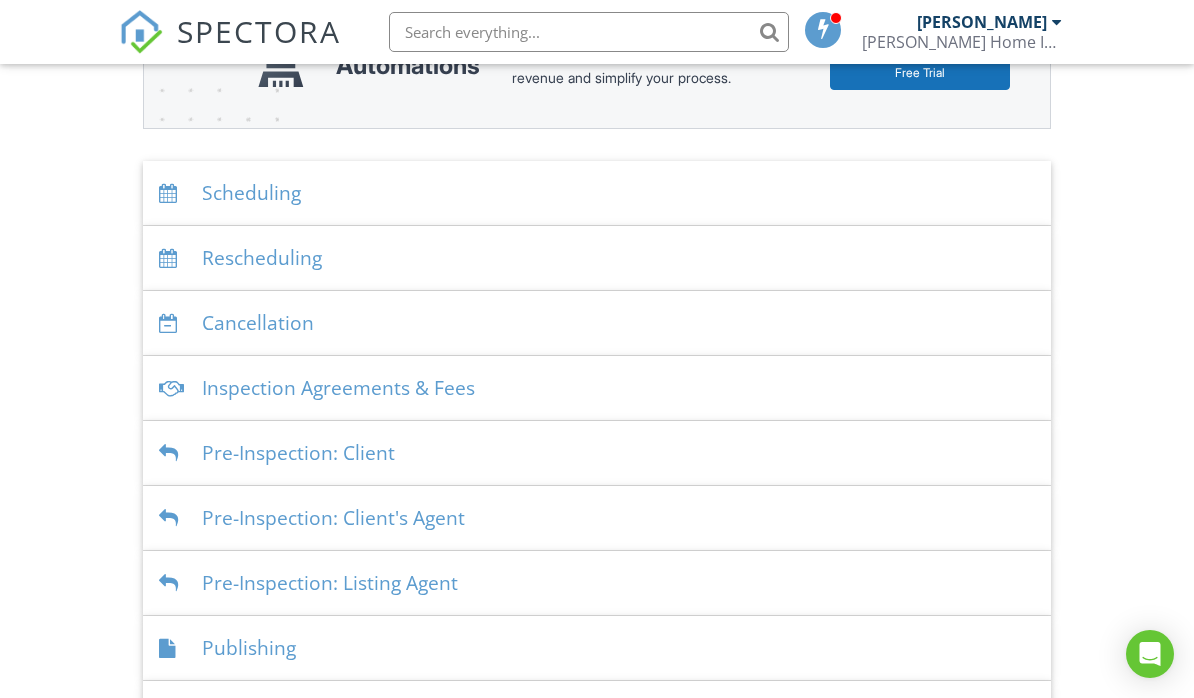 click on "Pre-Inspection: Client" at bounding box center (596, 453) 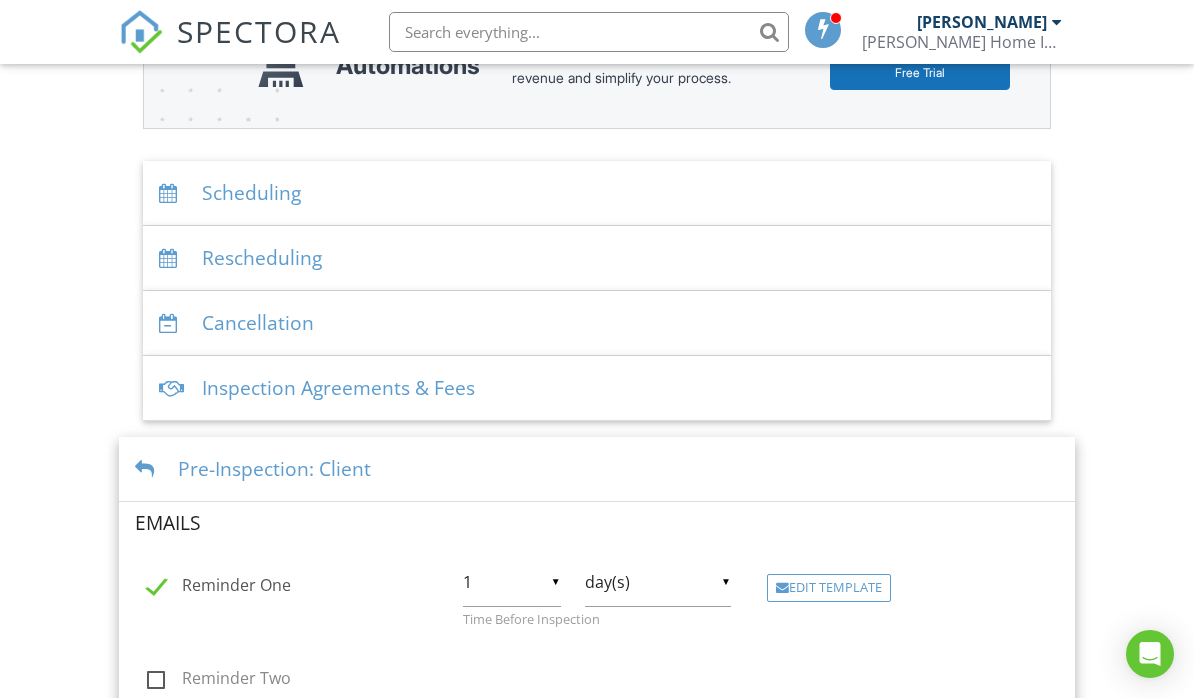 click on "Reminder One" at bounding box center [219, 588] 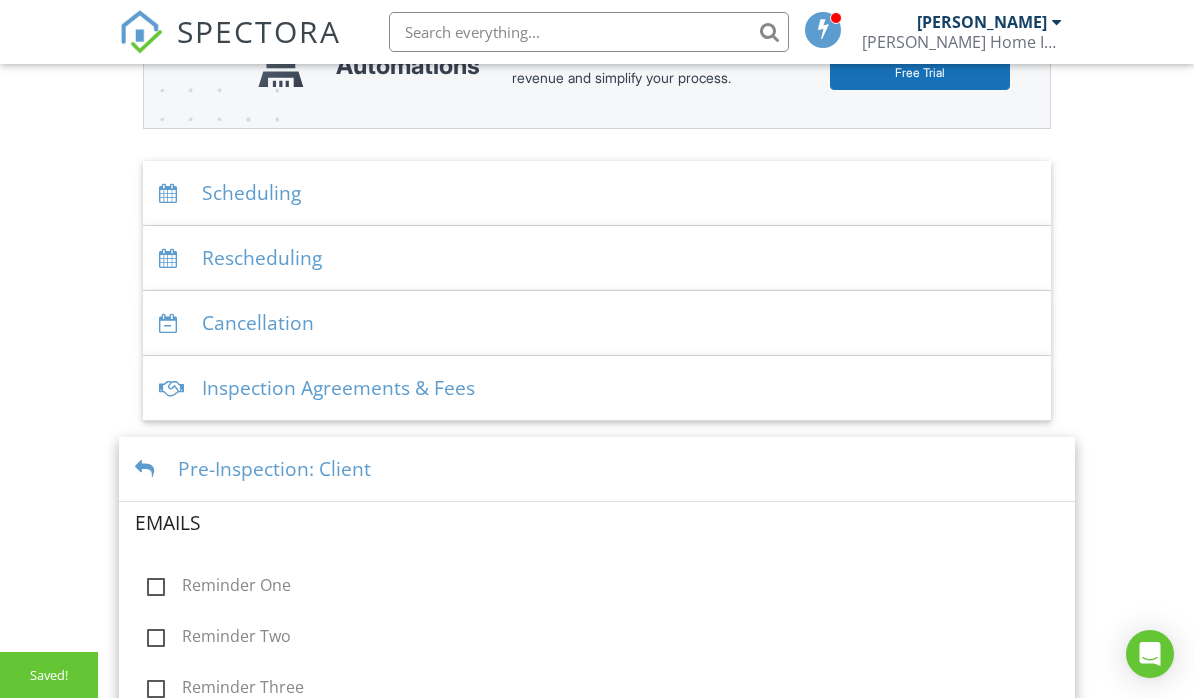 click on "Dashboard
Inspections
Calendar
Templates
Contacts
Metrics
Automations
Settings
Support Center
Basic Automations
Email Queue
Emails Sent
Text Queue
Texts Sent
Advanced
Automations
Create powerful, customized automations for emails, texts, and webhooks.
Use it to grow revenue and simplify your process.
Learn More
Free Trial
Scheduling
Emails
Inspection confirmation email for clients
Edit Template
Inspection confirmation email for client's agent
Edit Template
Inspection confirmation email for listing agent
Edit Template
Text Messages
Inspection confirmation text for clients
Edit Template
Inspection confirmation text for client's agent
Edit Template" at bounding box center [597, 572] 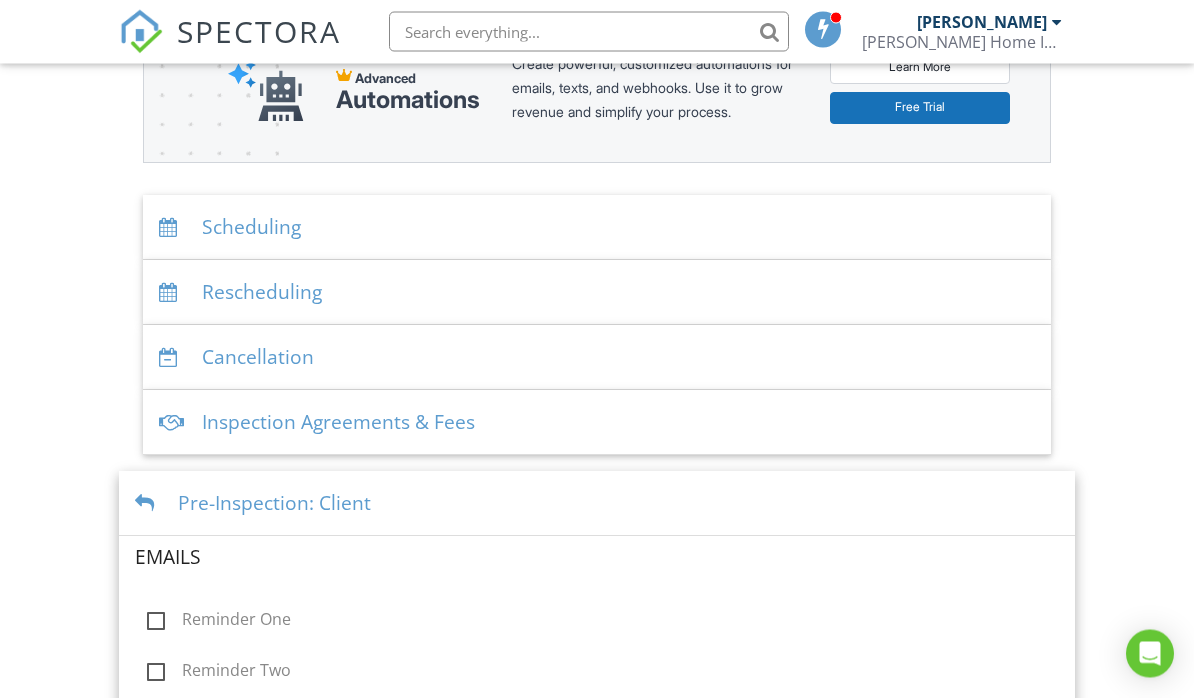 scroll, scrollTop: 384, scrollLeft: 0, axis: vertical 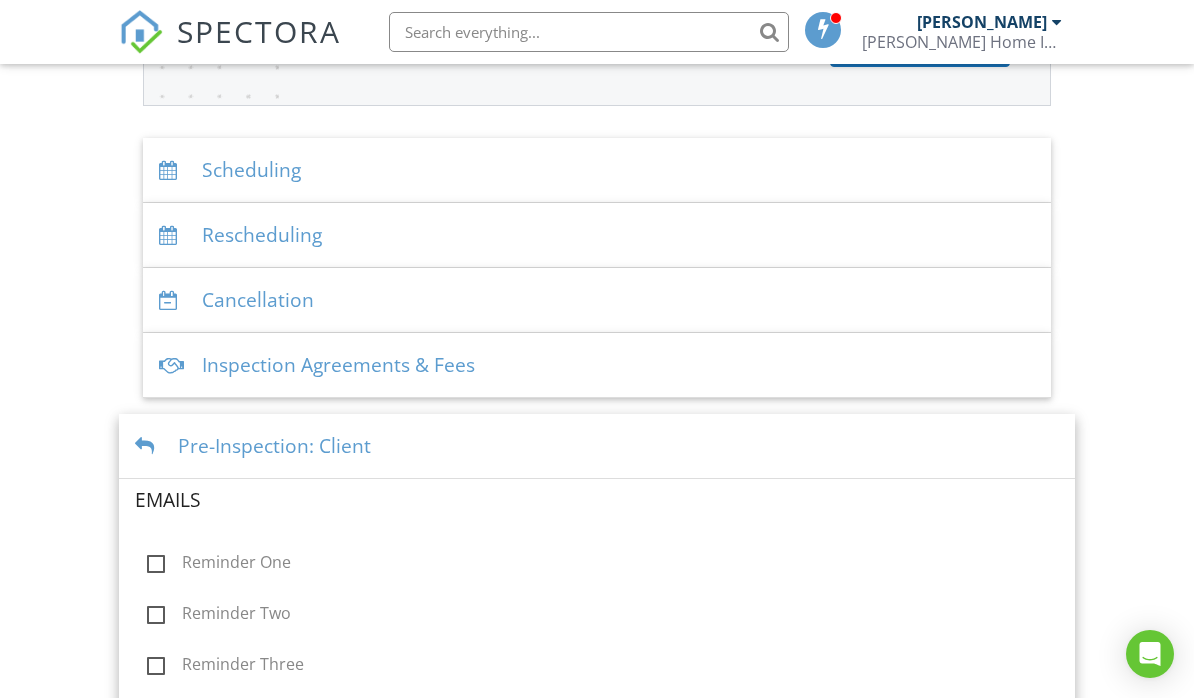 click on "Reminder One" at bounding box center (219, 565) 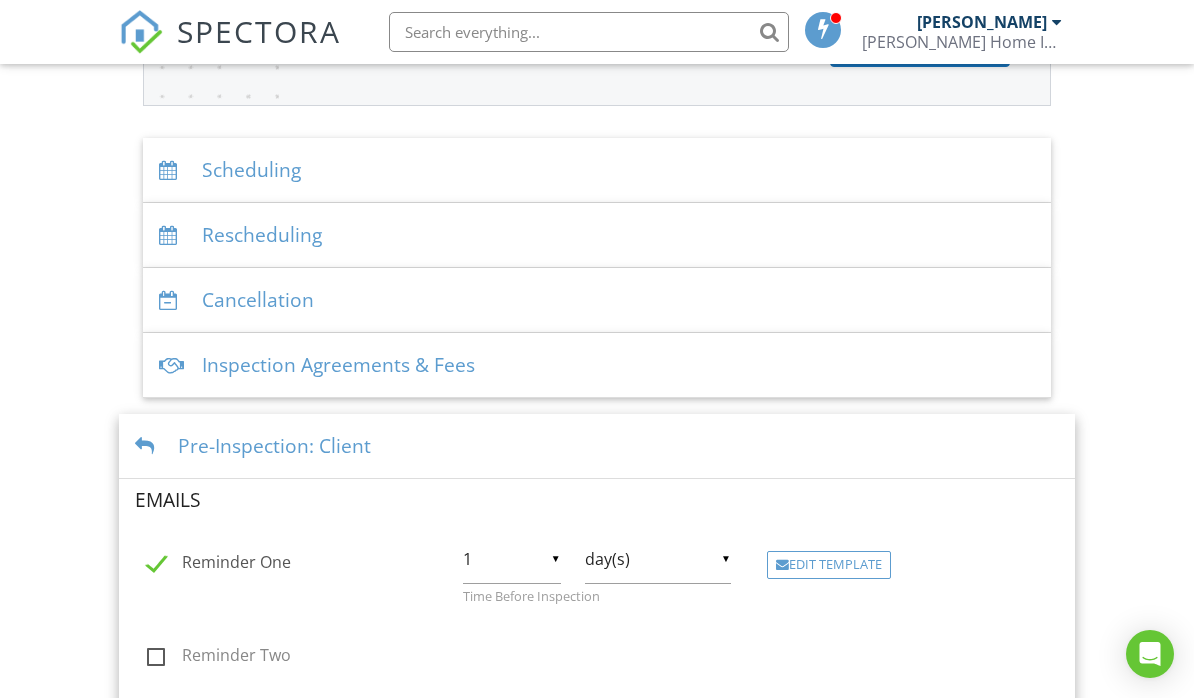 click on "Dashboard
Inspections
Calendar
Templates
Contacts
Metrics
Automations
Settings
Support Center
Basic Automations
Email Queue
Emails Sent
Text Queue
Texts Sent
Advanced
Automations
Create powerful, customized automations for emails, texts, and webhooks.
Use it to grow revenue and simplify your process.
Learn More
Free Trial
Scheduling
Emails
Inspection confirmation email for clients
Edit Template
Inspection confirmation email for client's agent
Edit Template
Inspection confirmation email for listing agent
Edit Template
Text Messages
Inspection confirmation text for clients
Edit Template
Inspection confirmation text for client's agent
Edit Template" at bounding box center (597, 570) 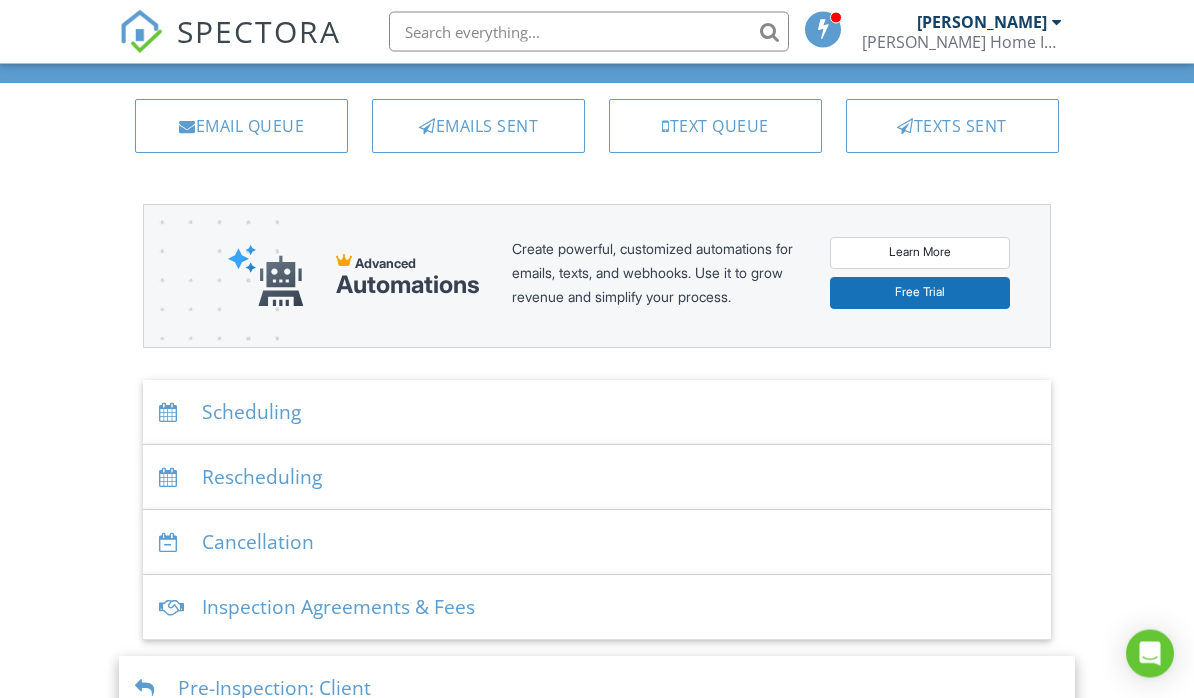 scroll, scrollTop: 0, scrollLeft: 0, axis: both 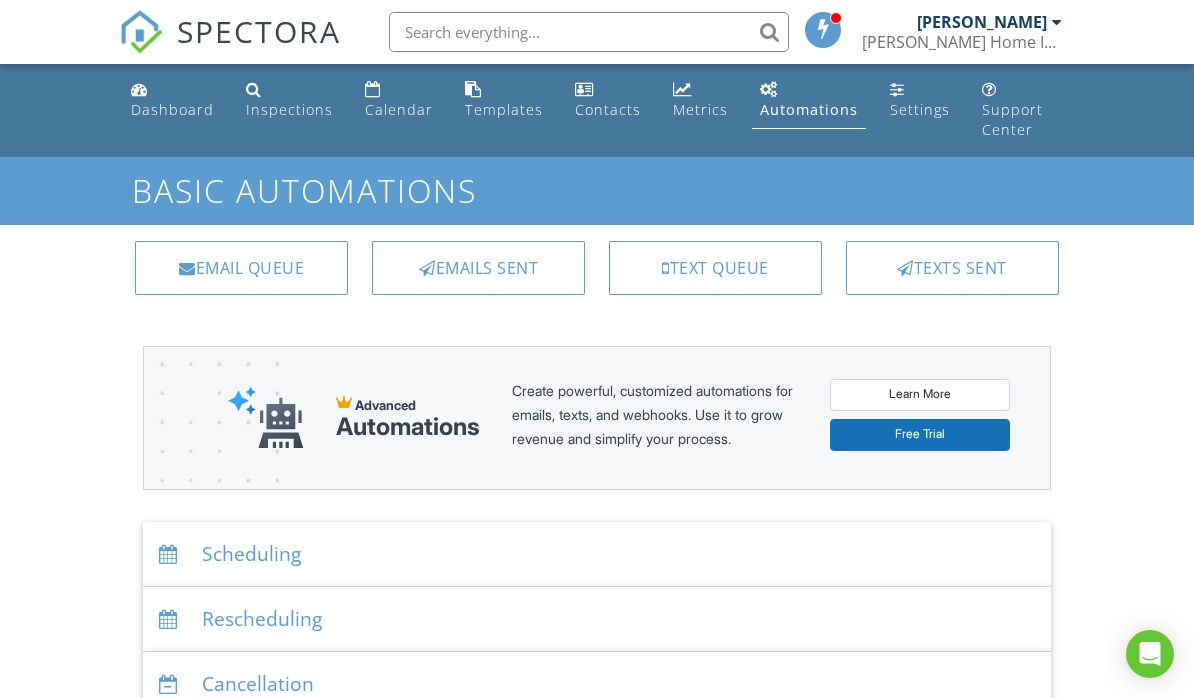 click on "Metrics" at bounding box center [700, 109] 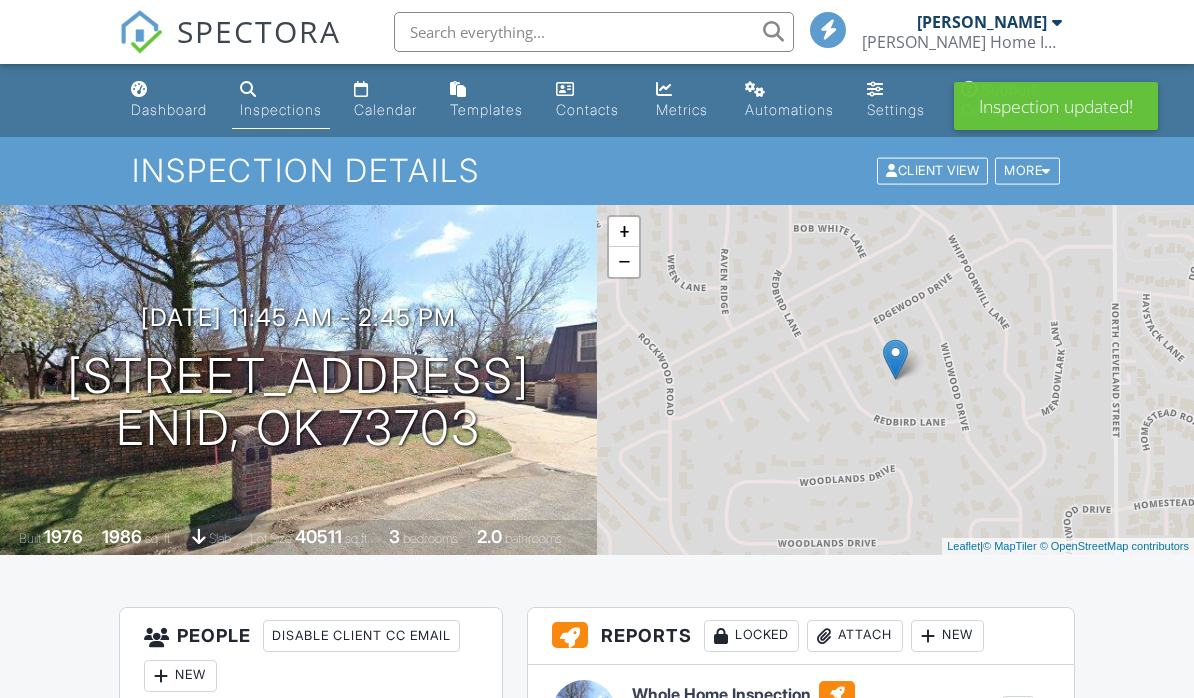 scroll, scrollTop: 0, scrollLeft: 0, axis: both 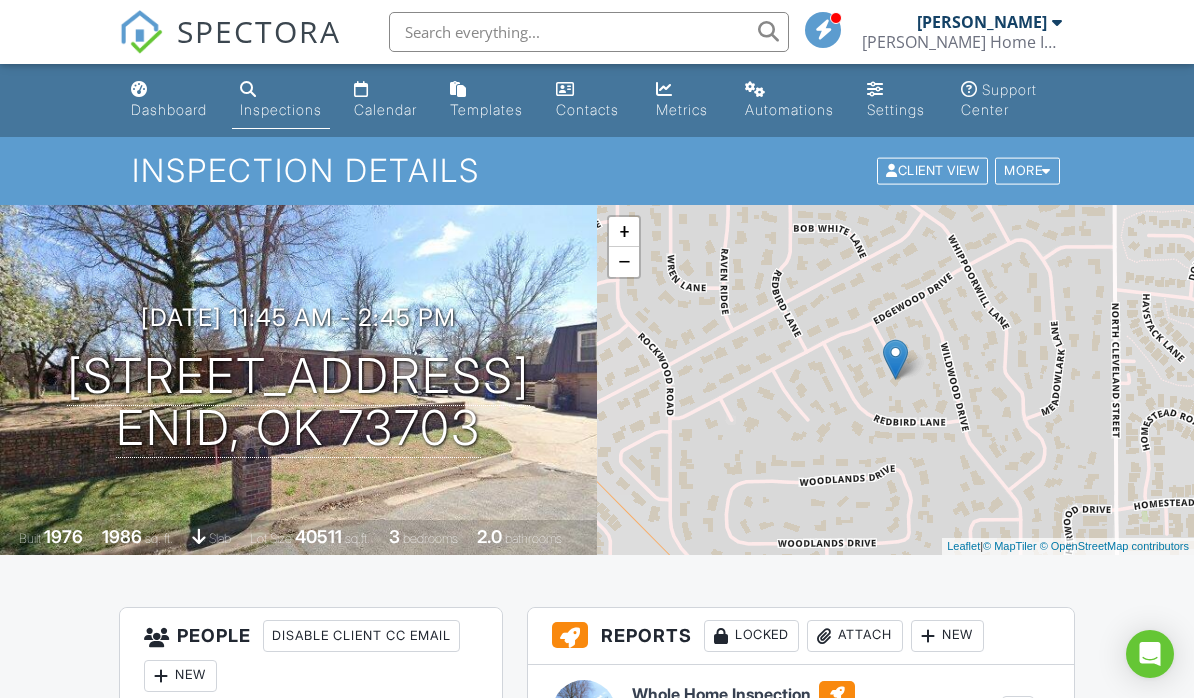 click on "Dashboard" at bounding box center (169, 109) 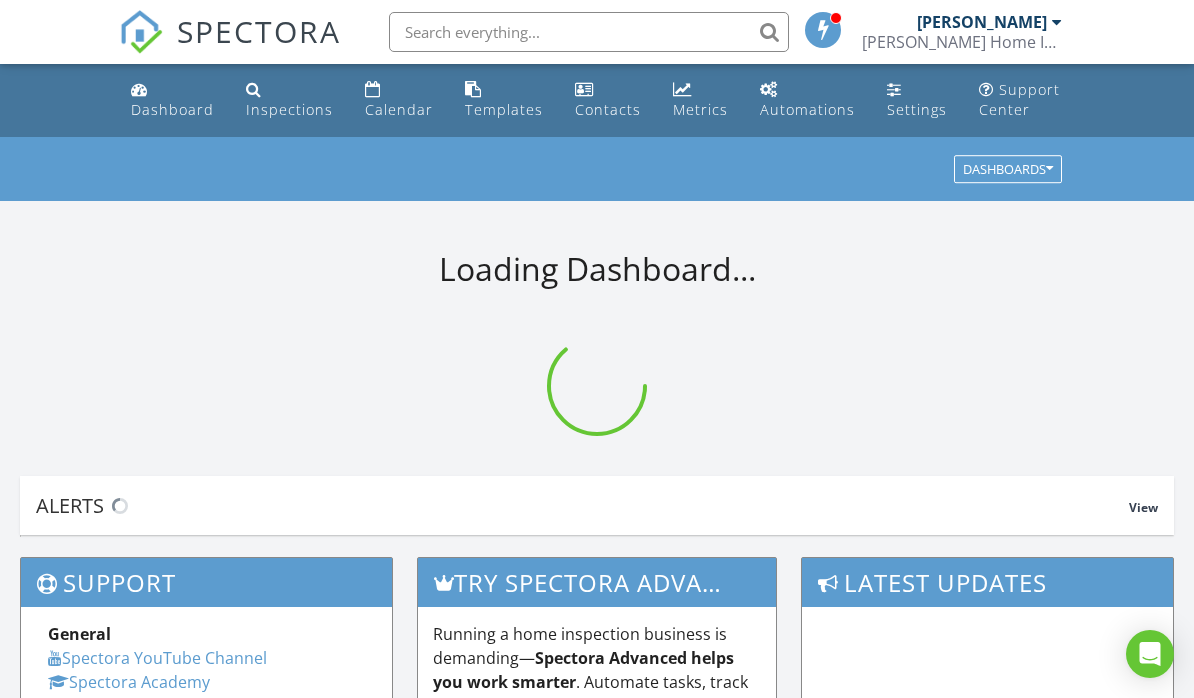 scroll, scrollTop: 0, scrollLeft: 0, axis: both 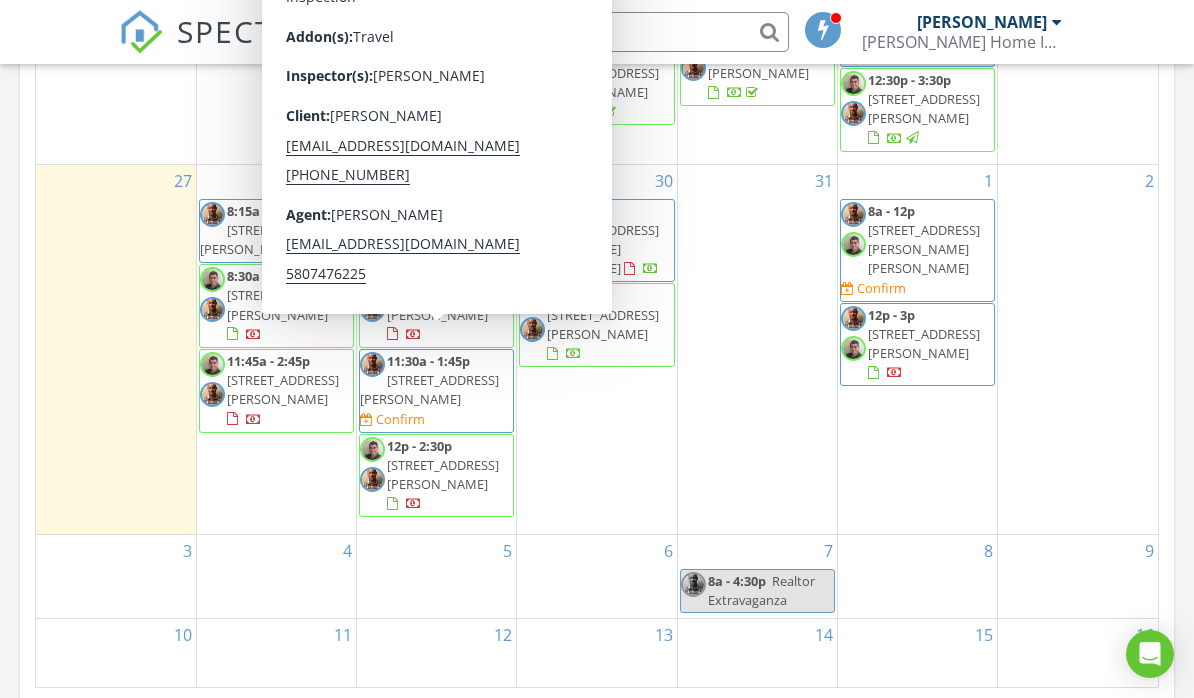 click on "[STREET_ADDRESS][PERSON_NAME]" at bounding box center (429, 389) 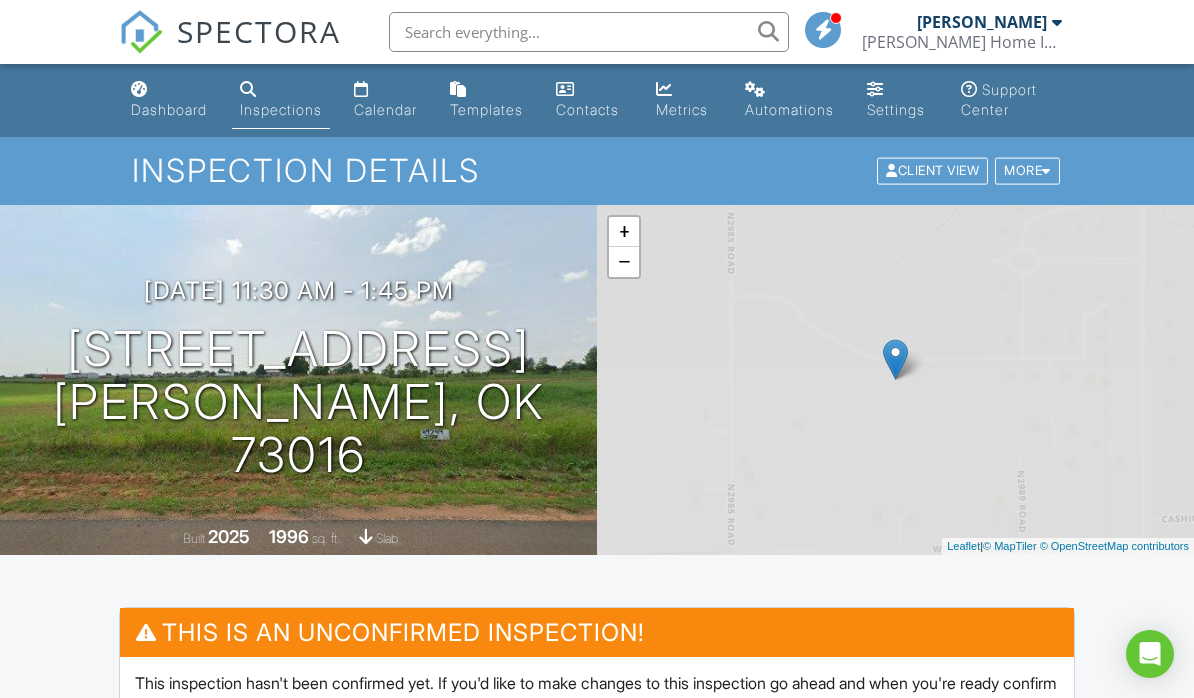scroll, scrollTop: 0, scrollLeft: 0, axis: both 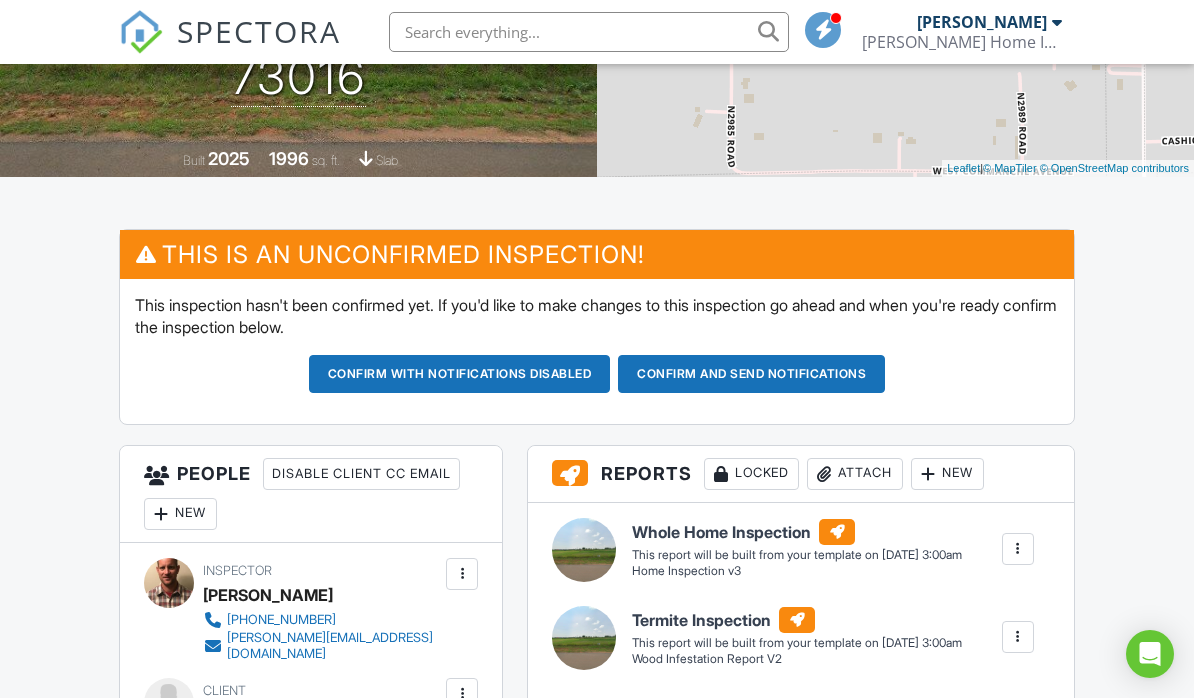 click on "Confirm and send notifications" at bounding box center (460, 374) 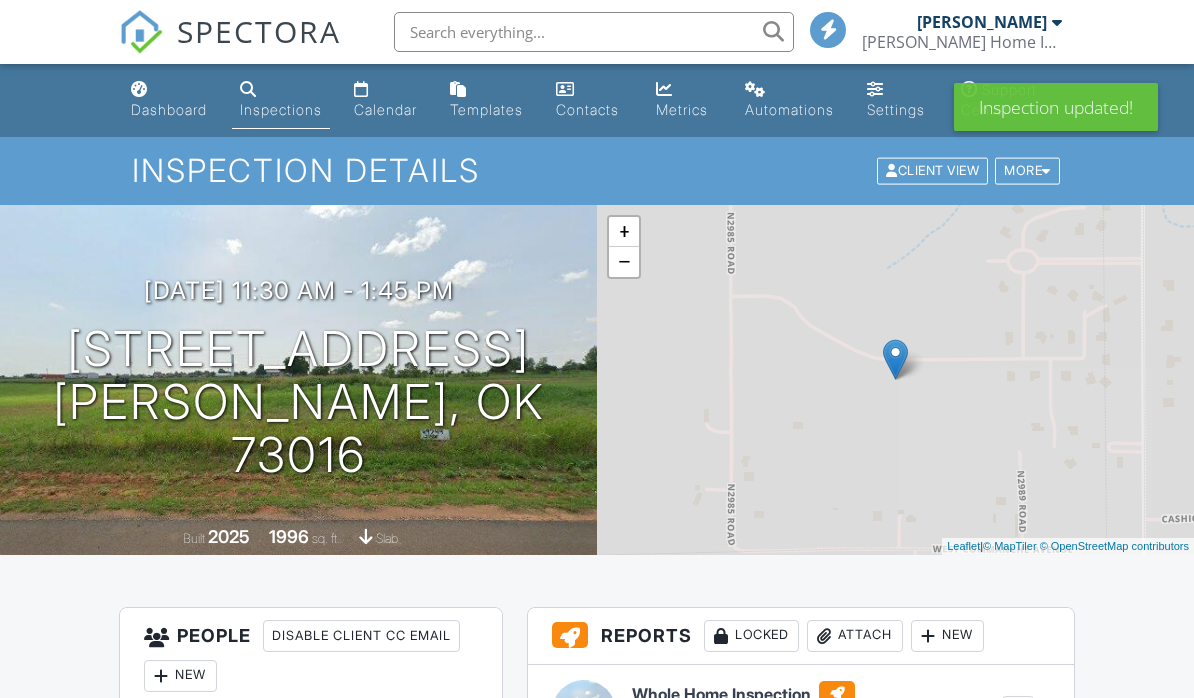 scroll, scrollTop: 0, scrollLeft: 0, axis: both 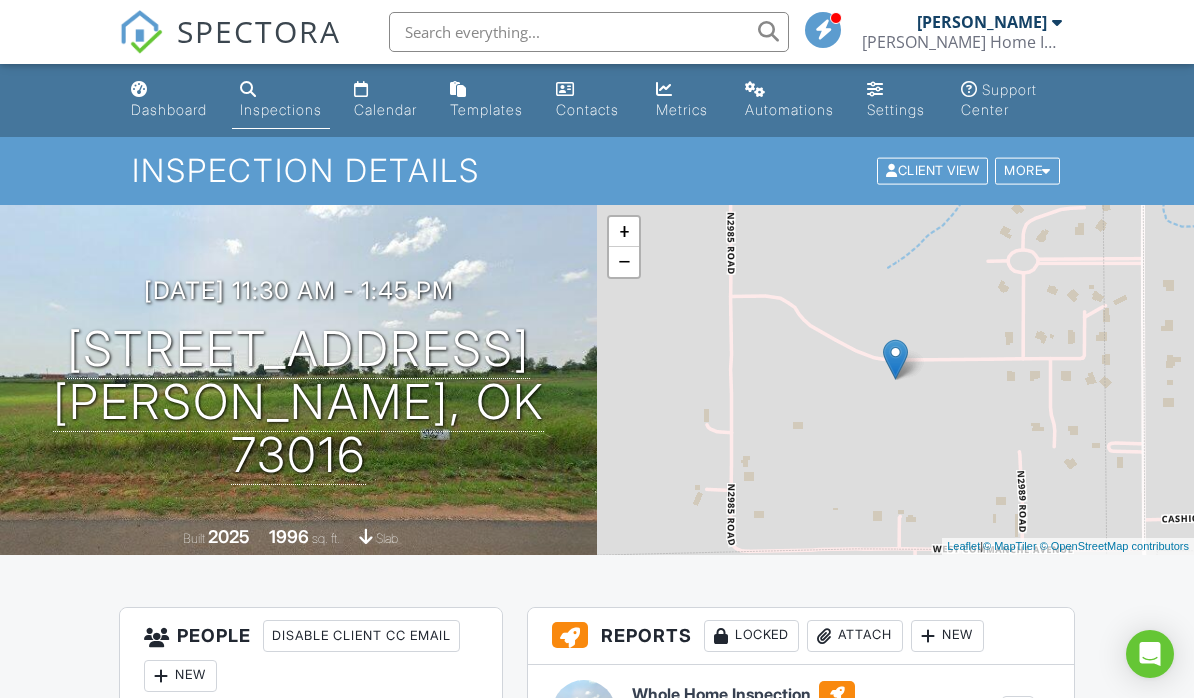 click on "Dashboard" at bounding box center [169, 100] 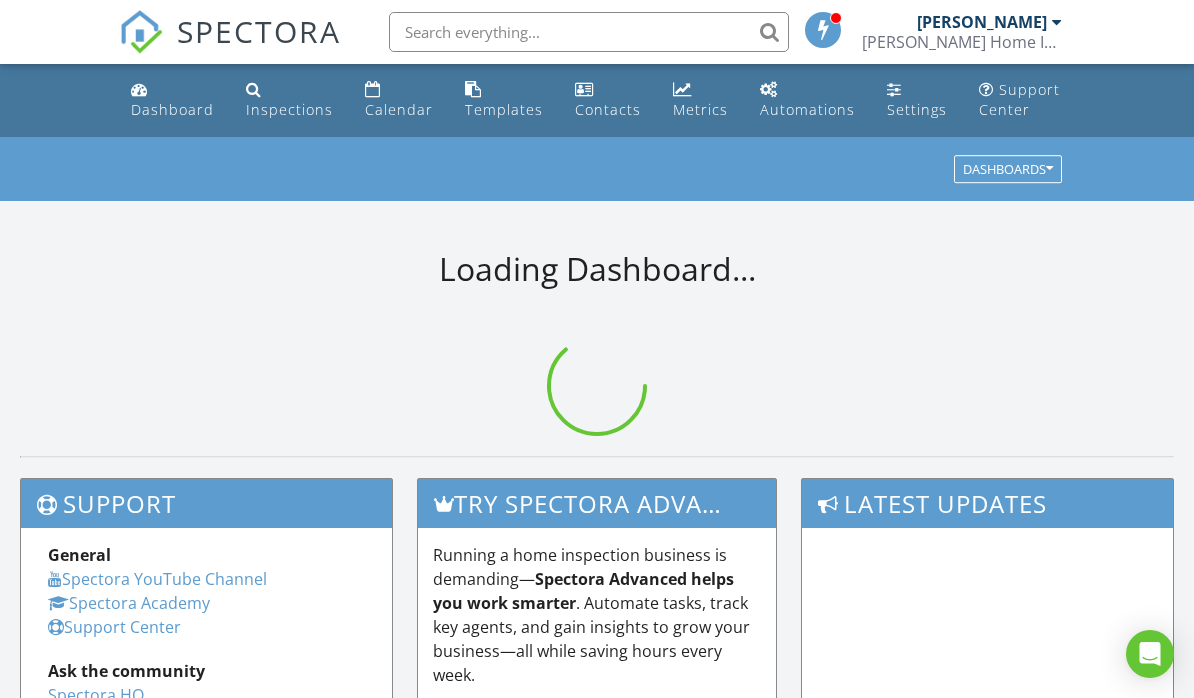 scroll, scrollTop: 0, scrollLeft: 0, axis: both 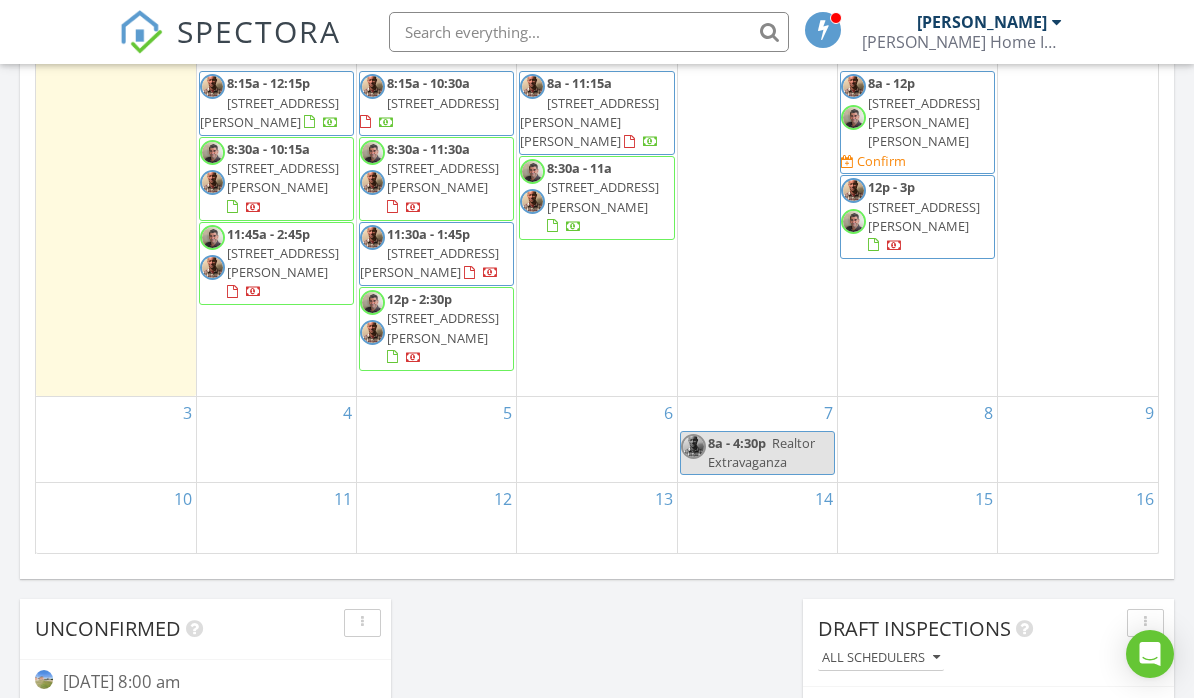 click at bounding box center [276, 446] 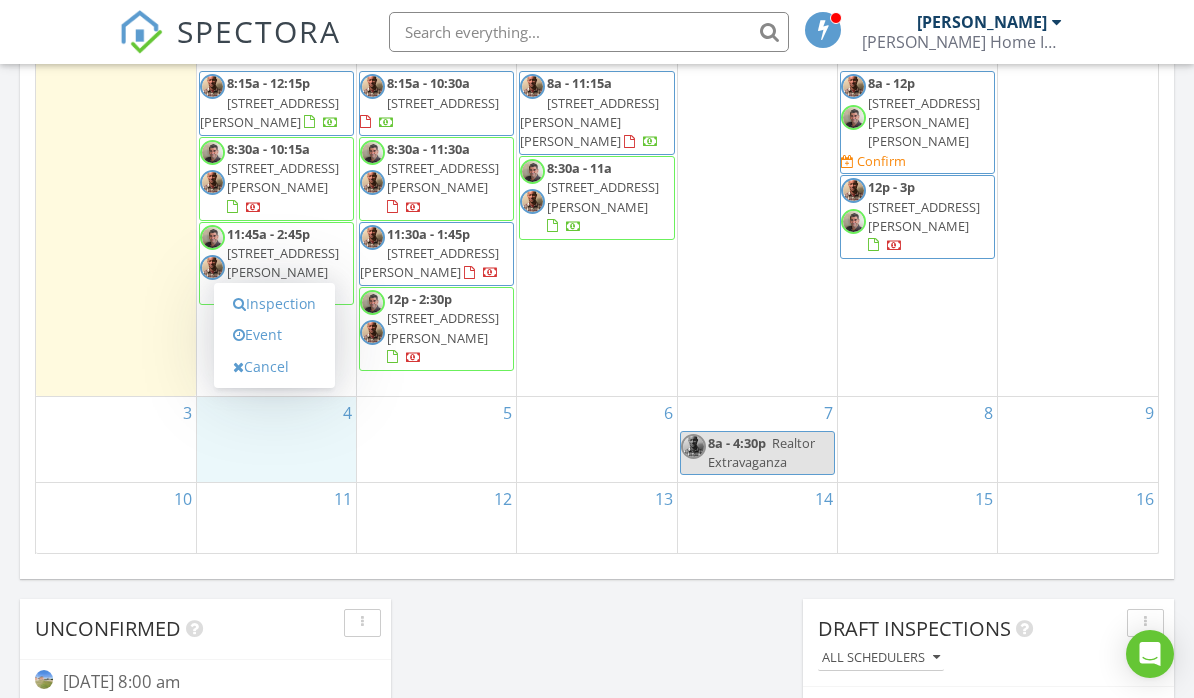click on "Event" at bounding box center [274, 335] 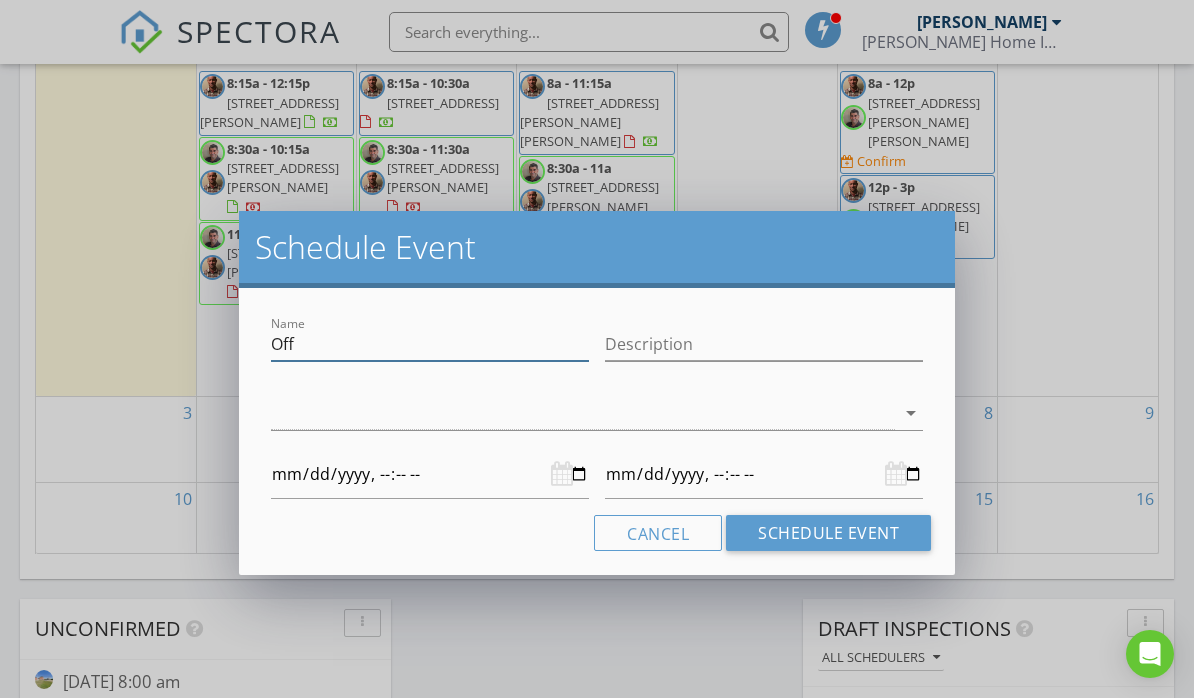 click on "Off" at bounding box center (430, 344) 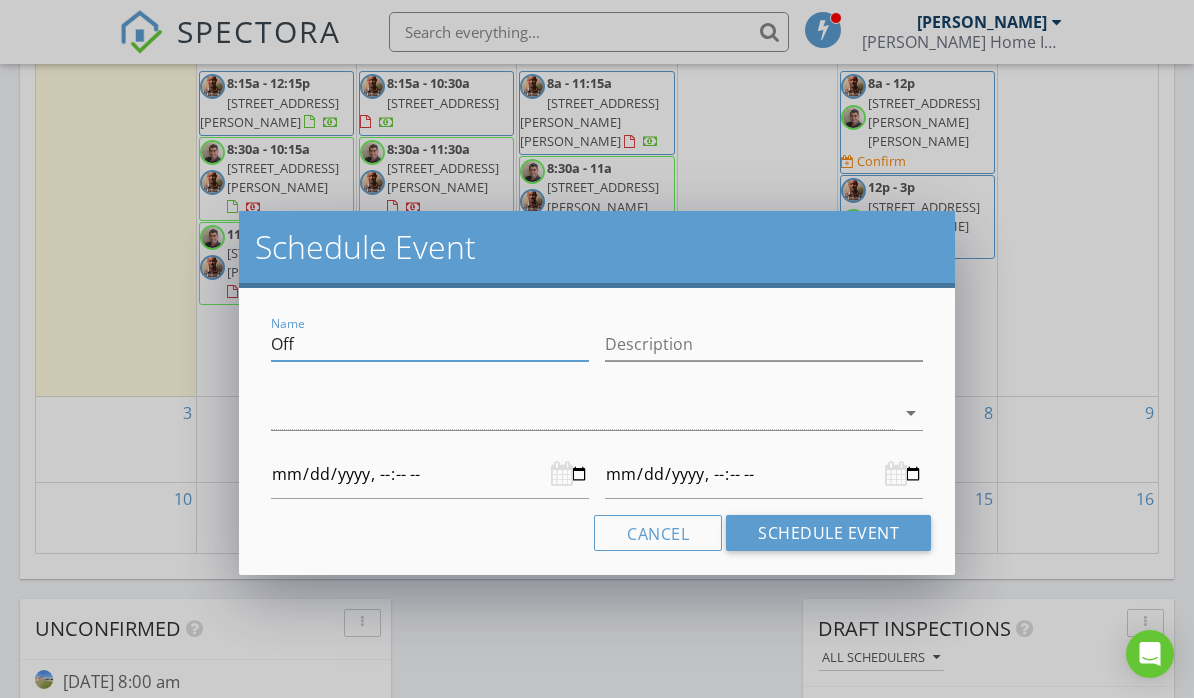type on "Of" 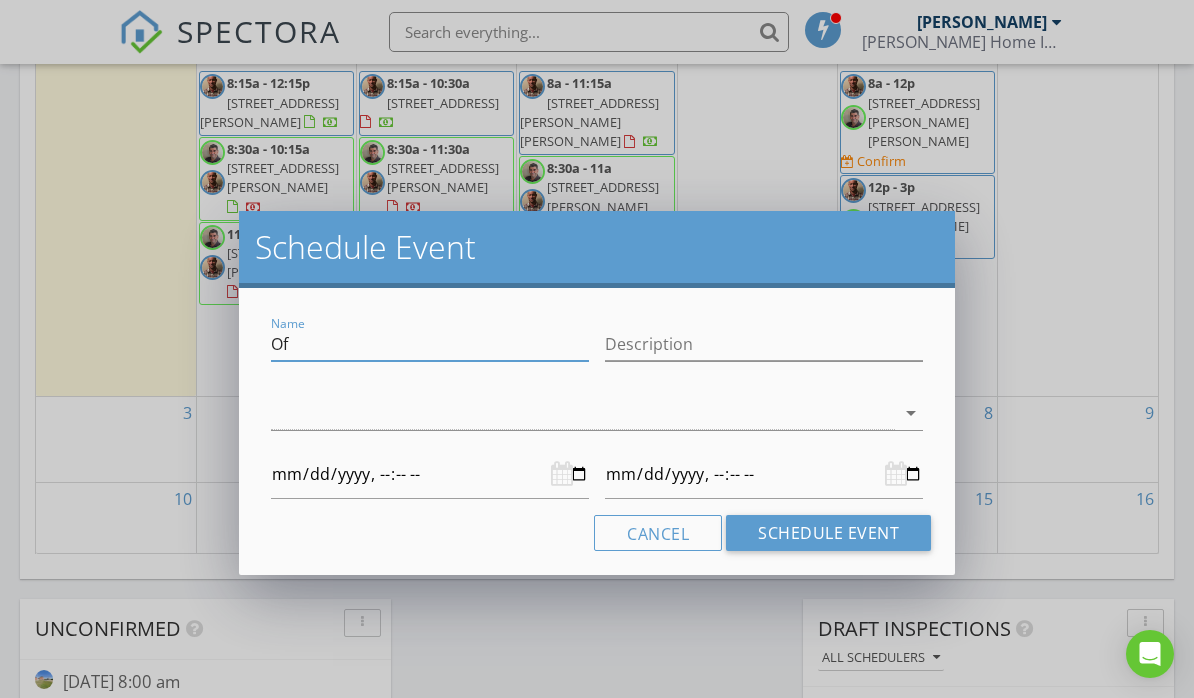type on "O" 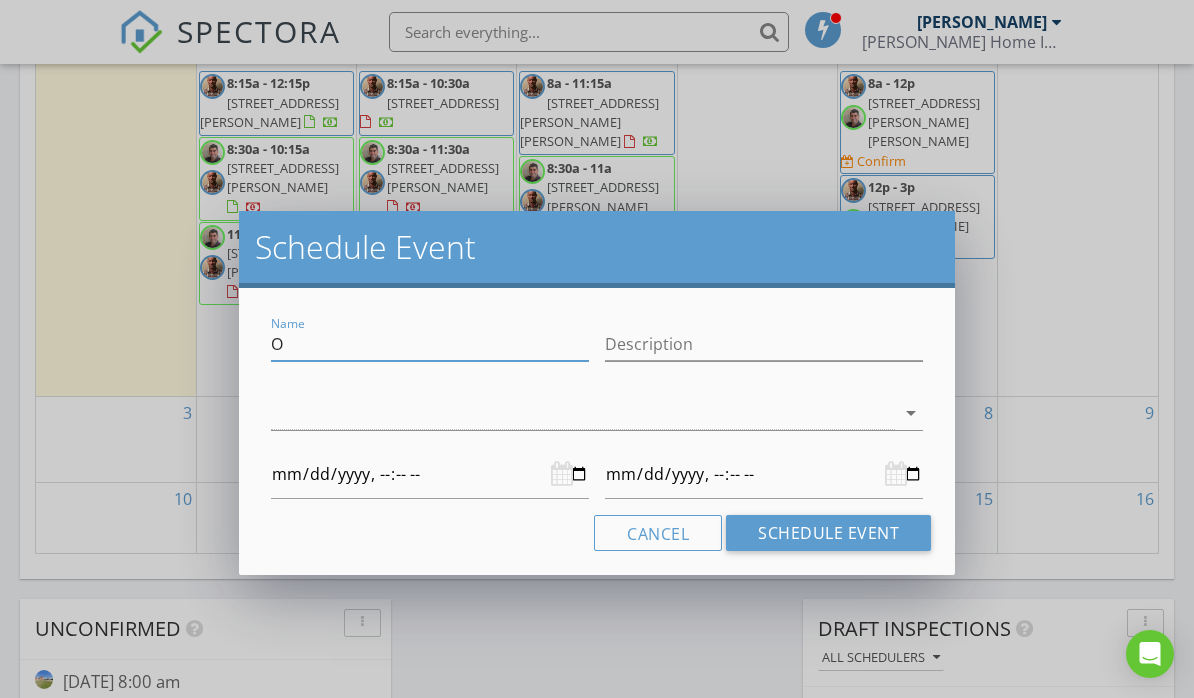 type 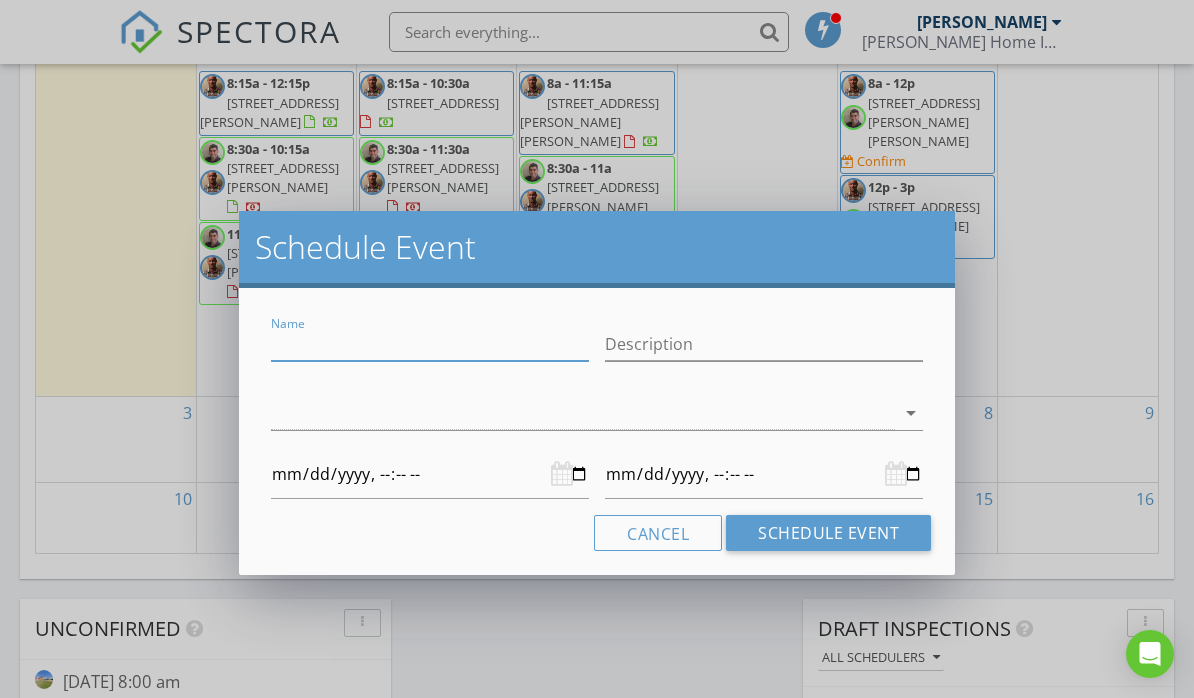 type on "2025-08-04T00:00" 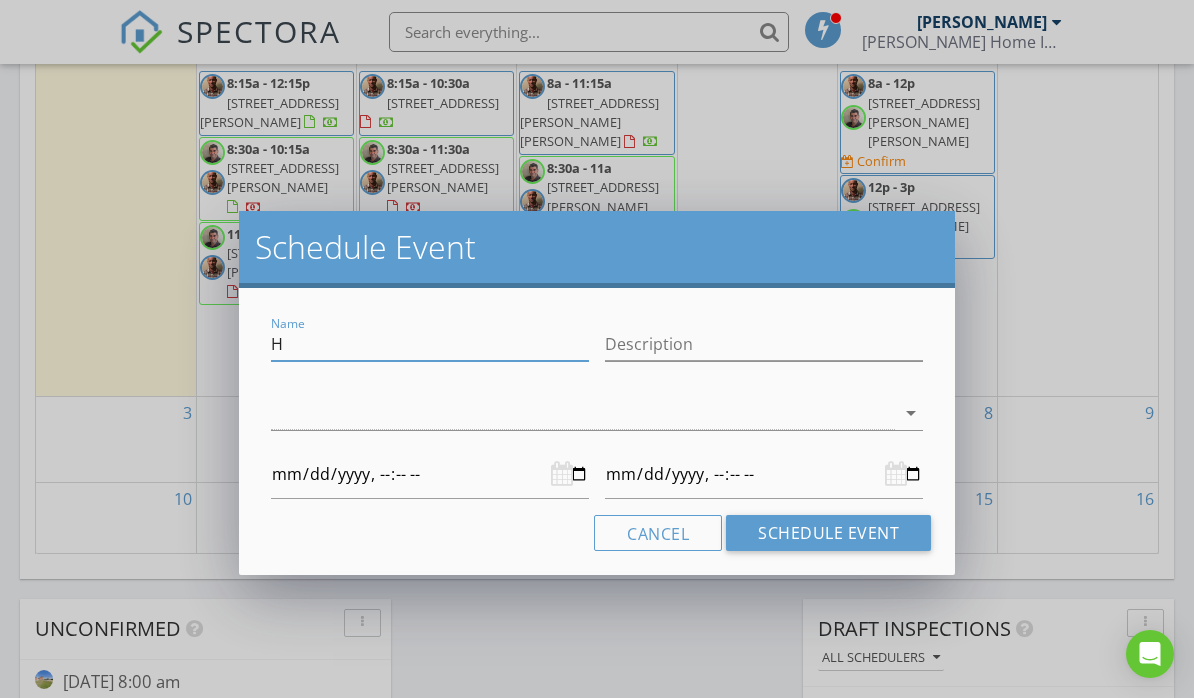type on "HC" 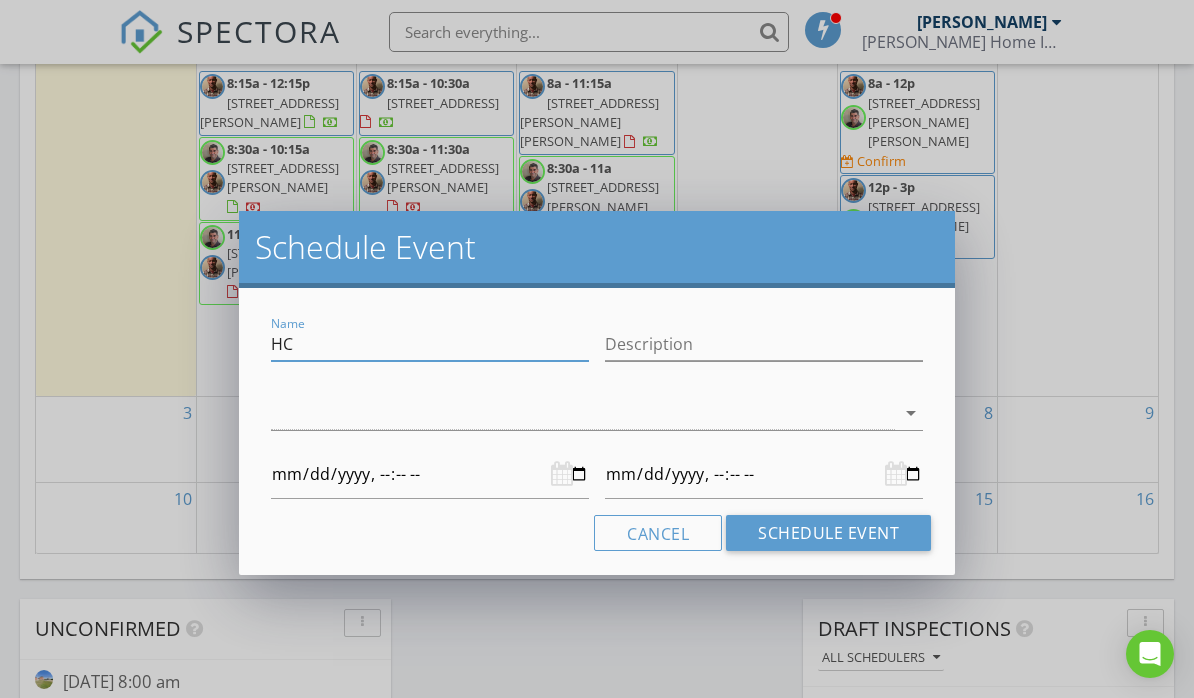 type on "HCS" 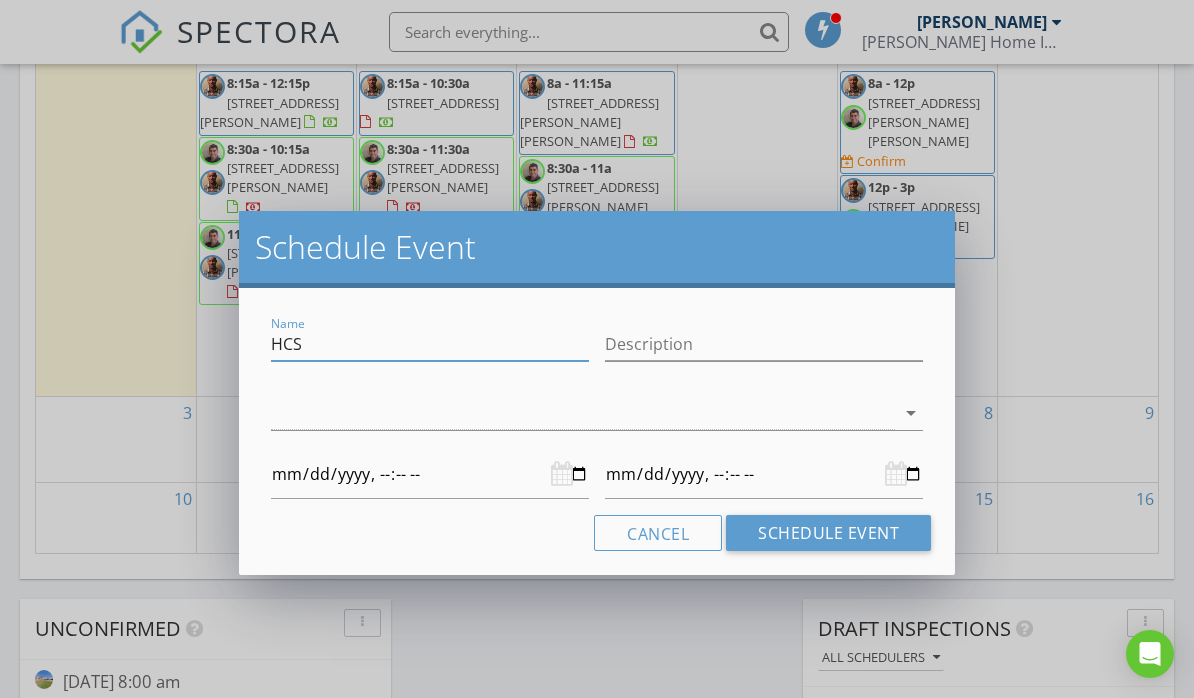type on "HCS" 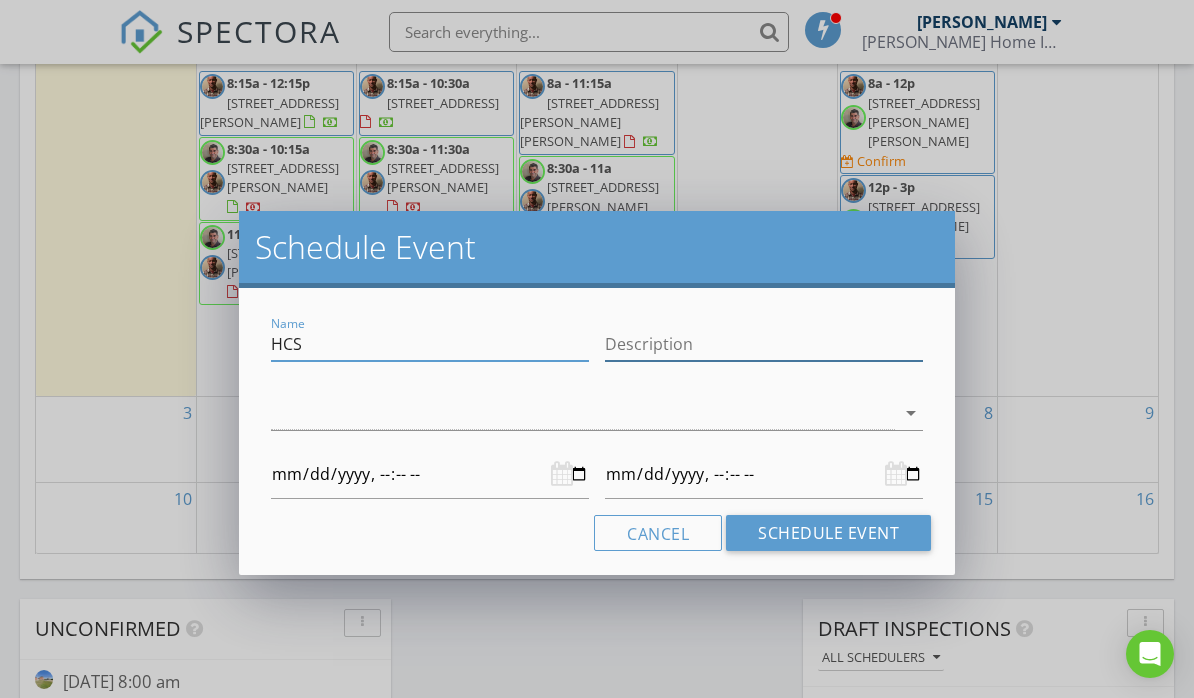 click on "Description" at bounding box center [764, 344] 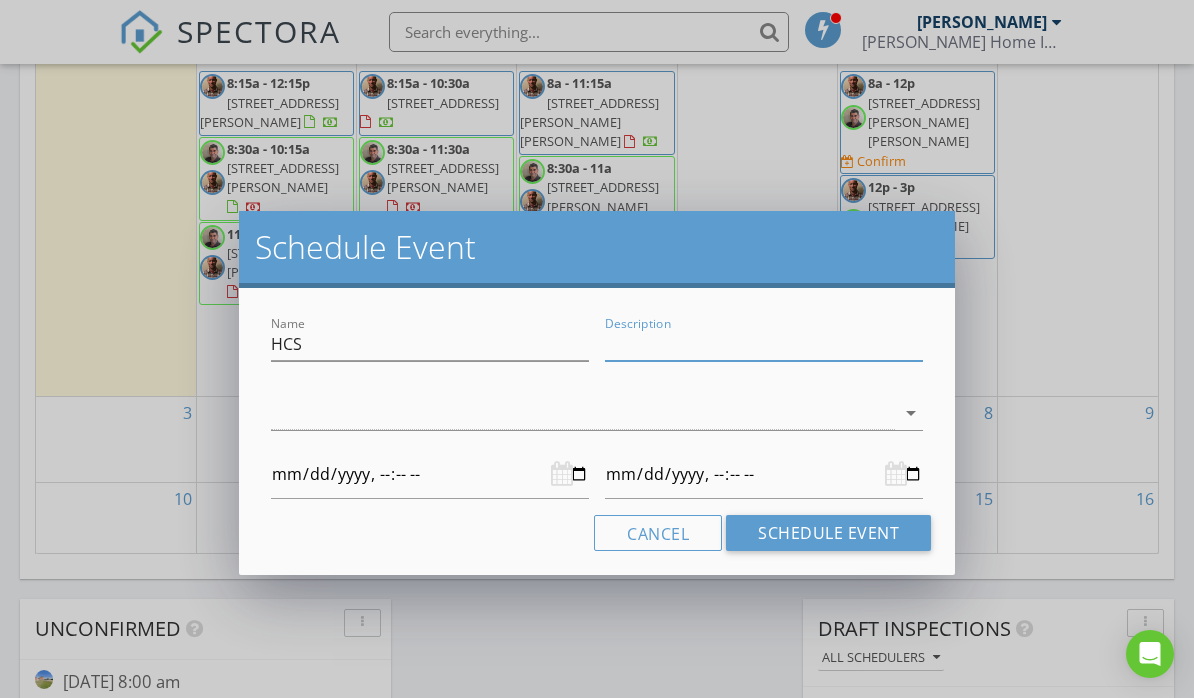 type on "O" 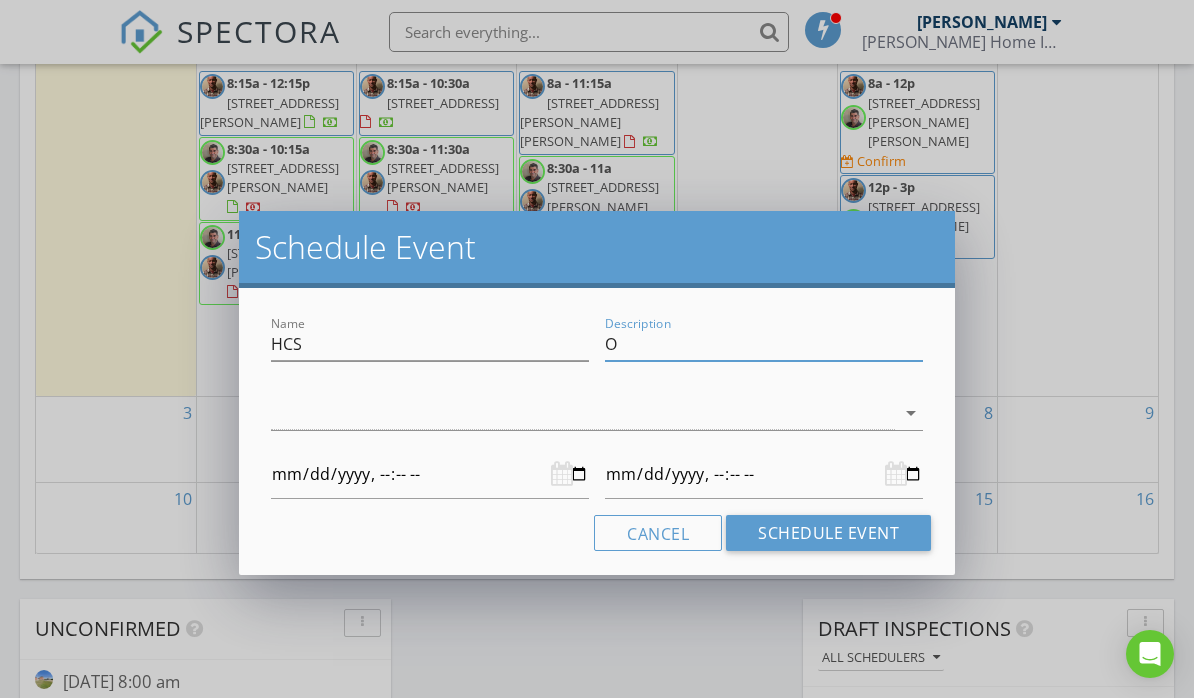 type on "Or" 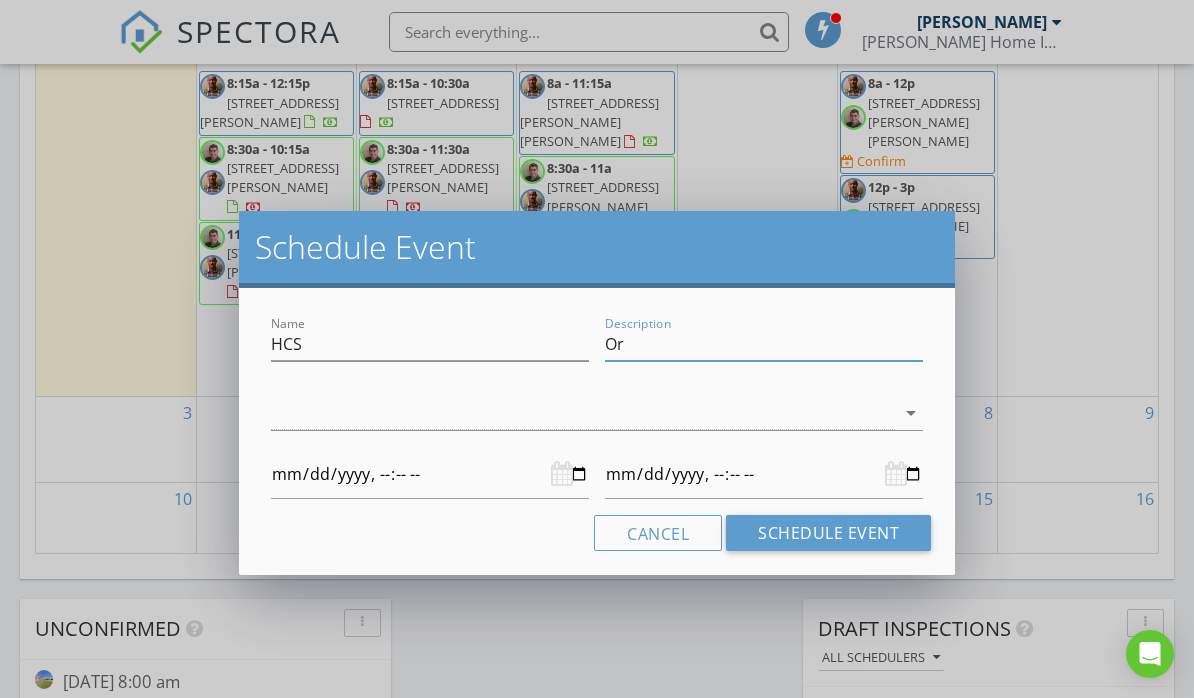 type on "Ori" 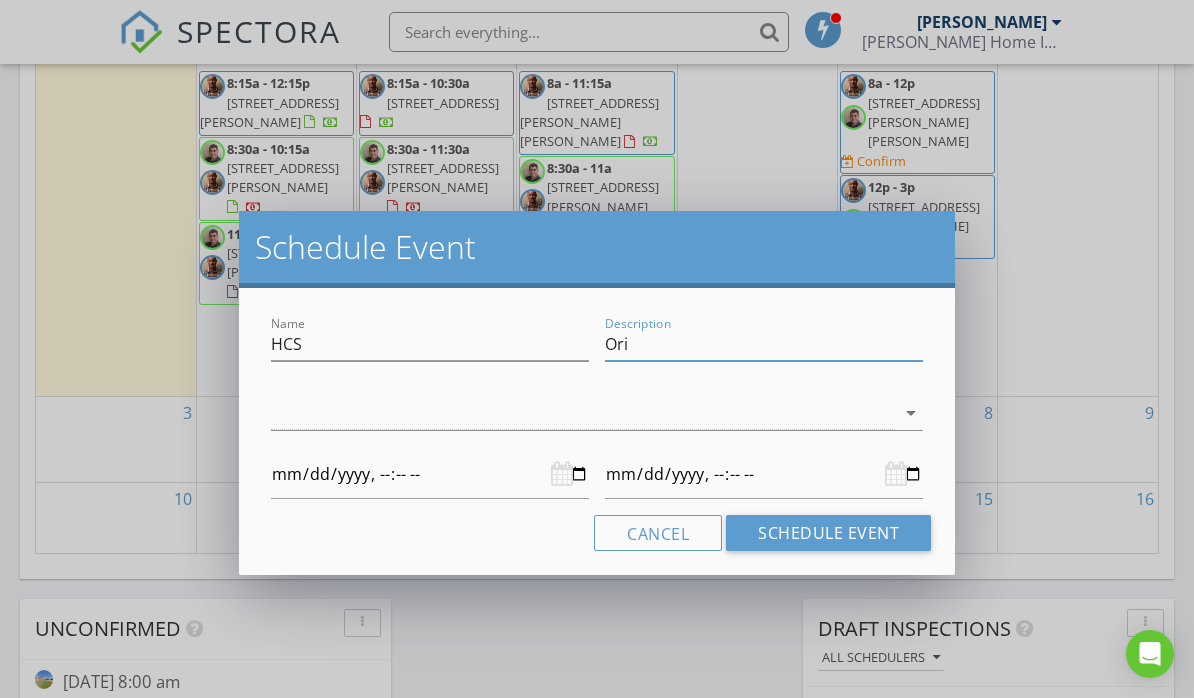 type on "Orie" 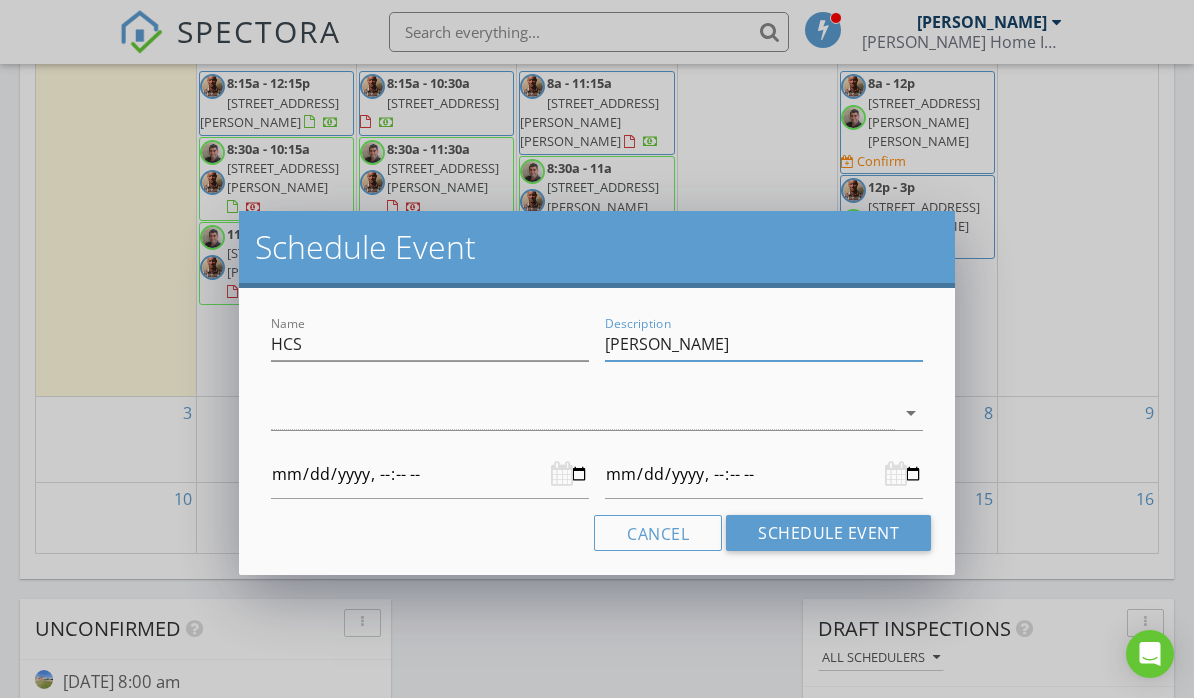 type on "Orien" 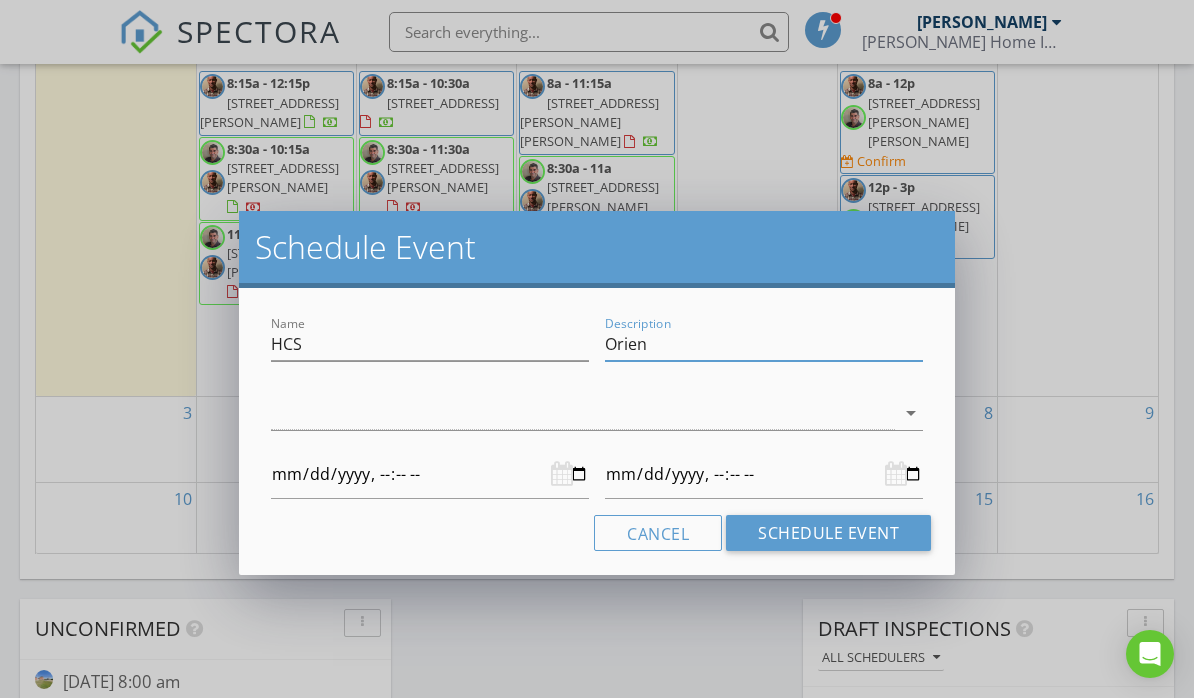type on "Orient" 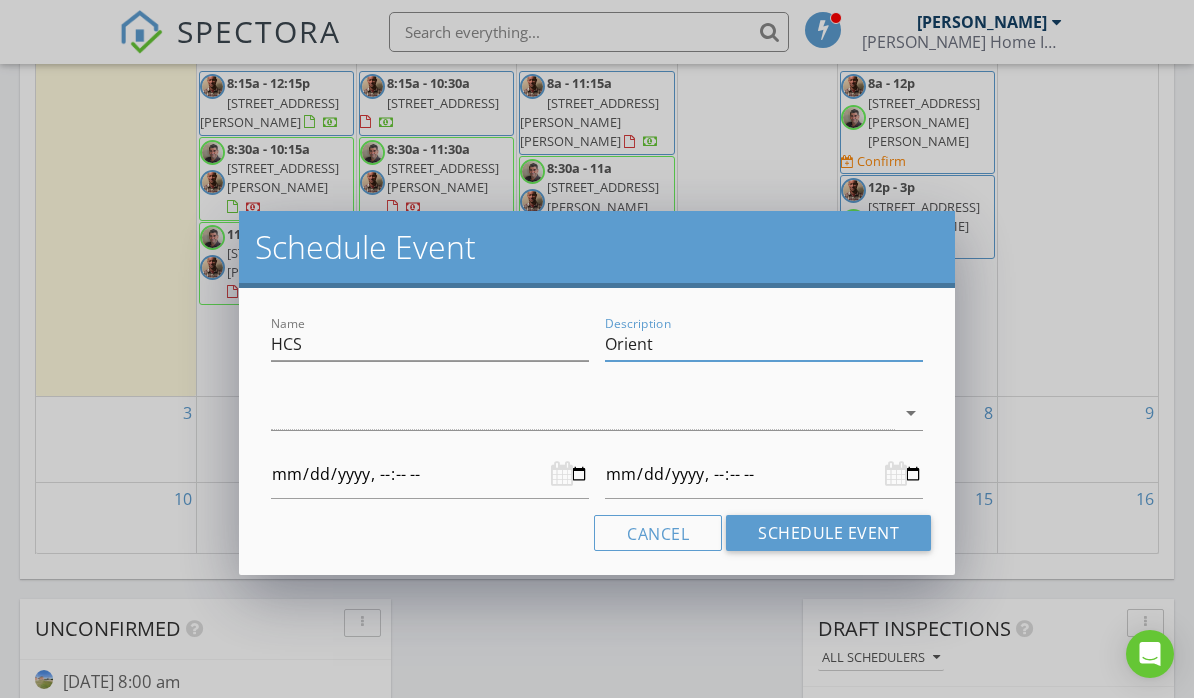 type on "Orienta" 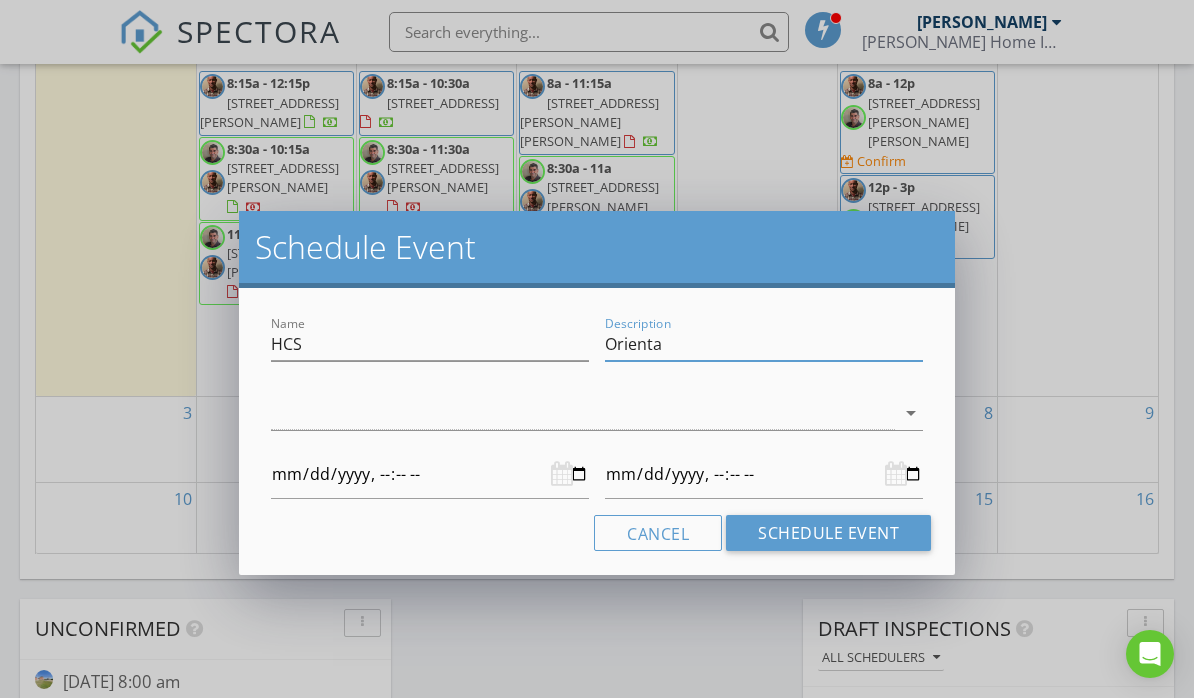 type on "Orientat" 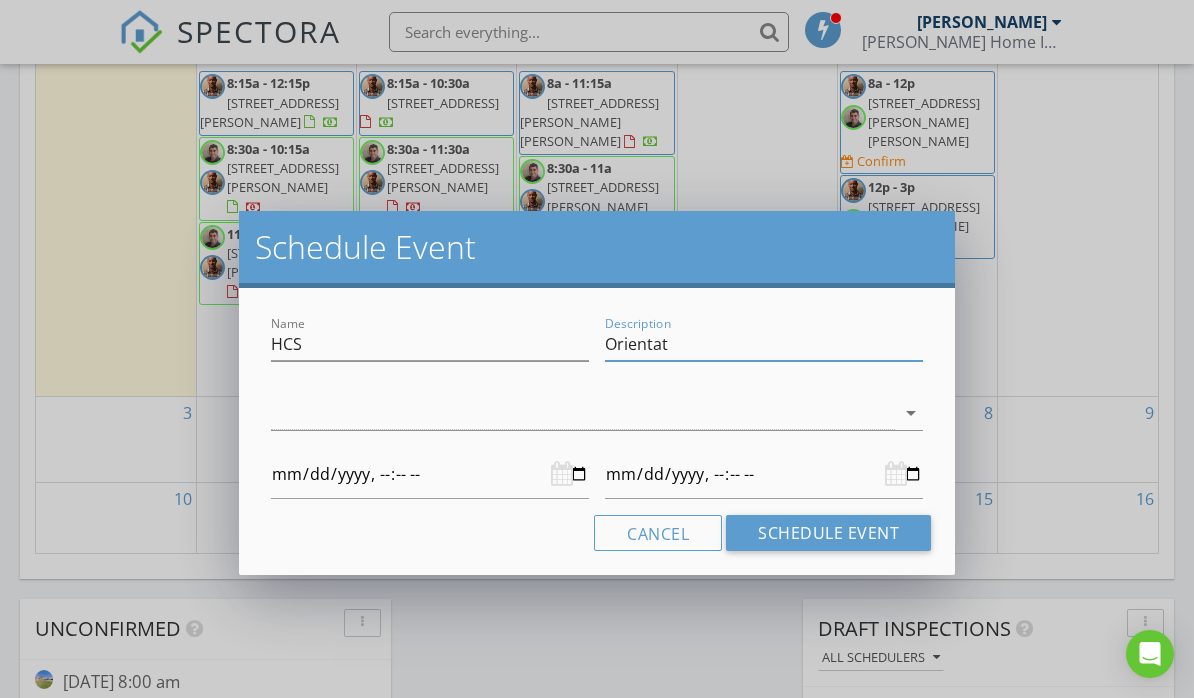 type on "Orientati" 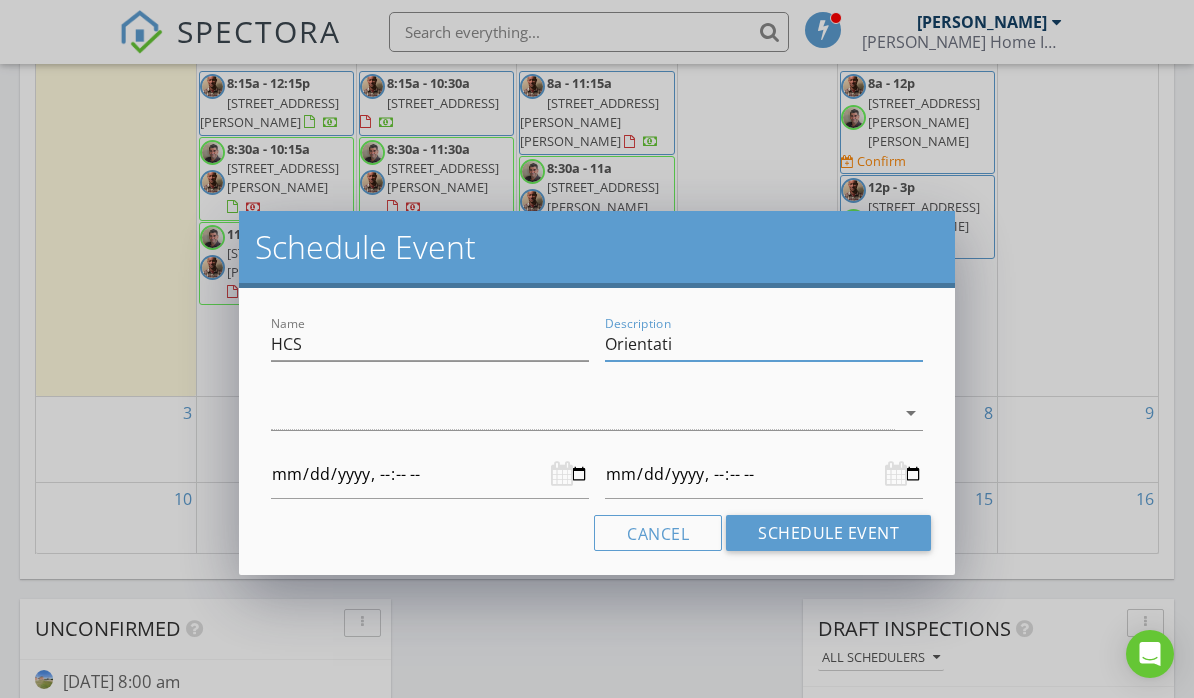 type on "Orientatio" 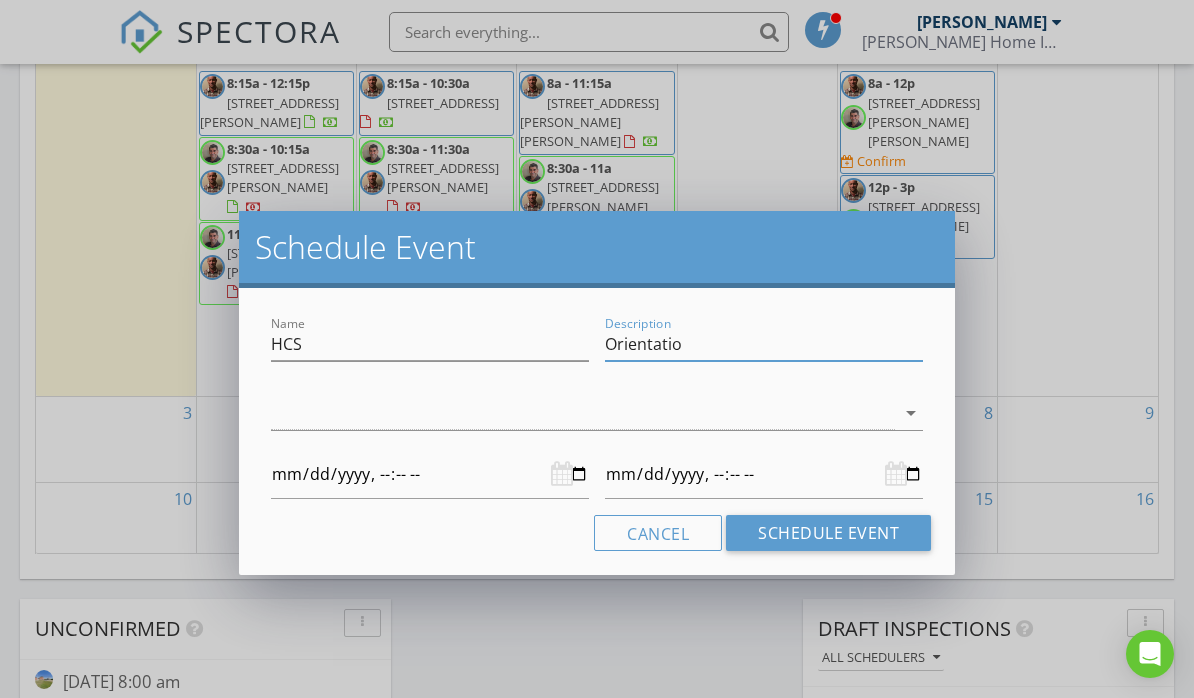 type on "Orientation" 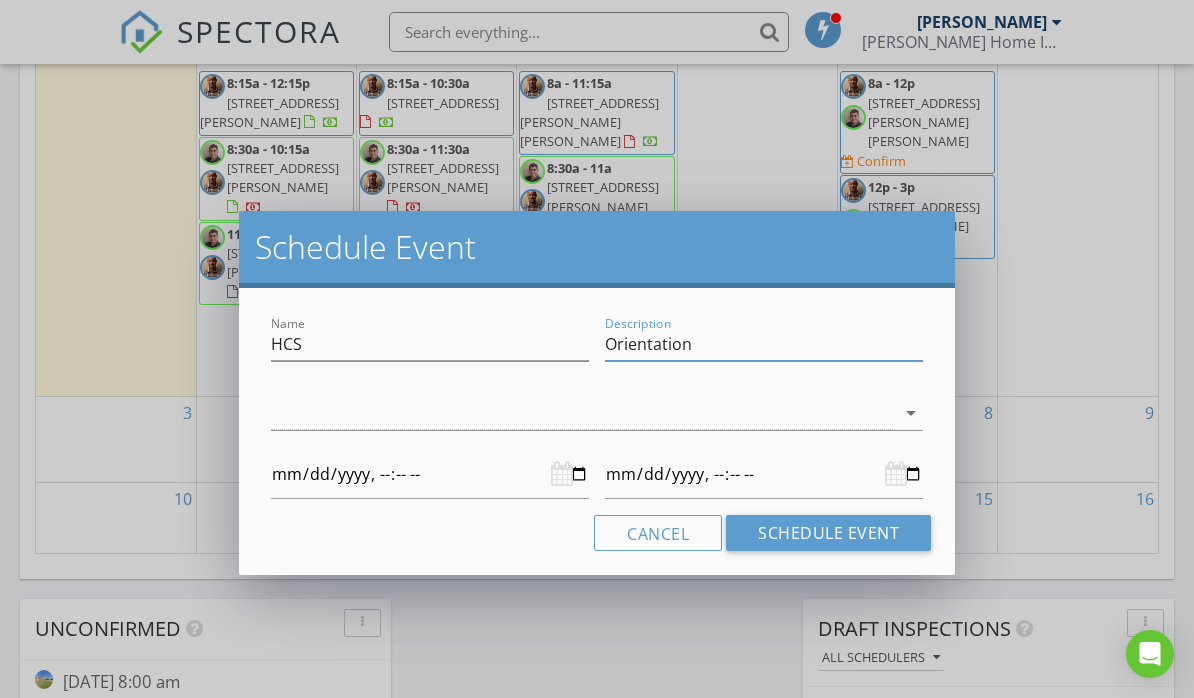 type on "Orientation" 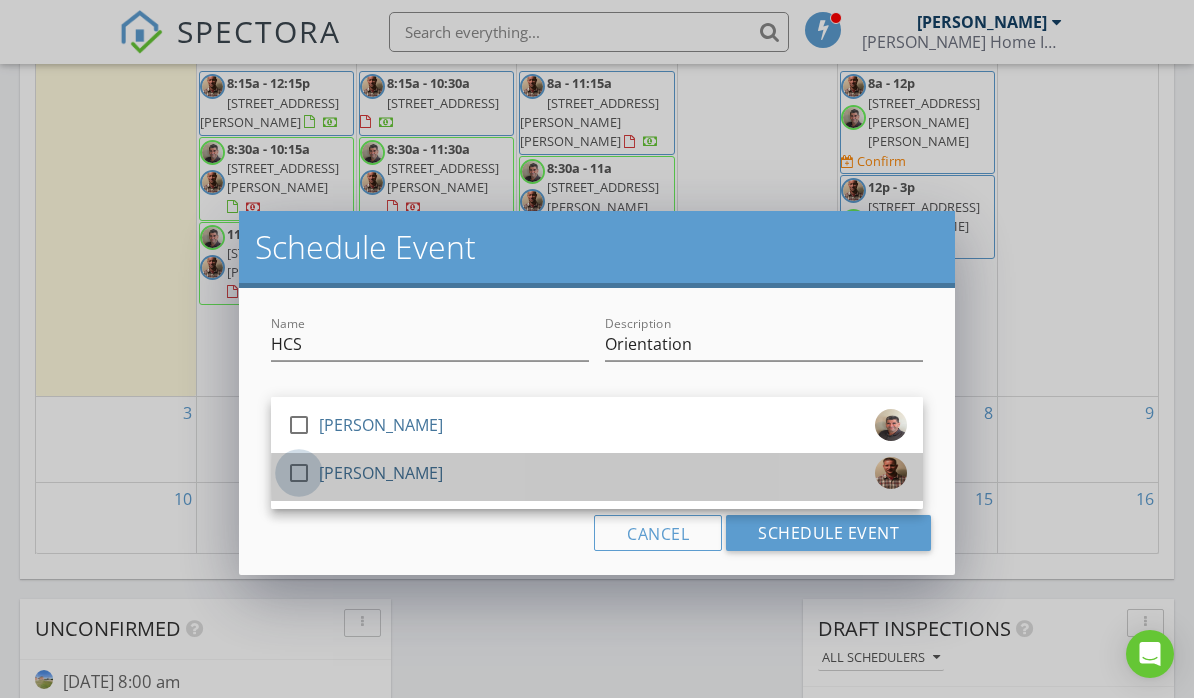 click at bounding box center (299, 473) 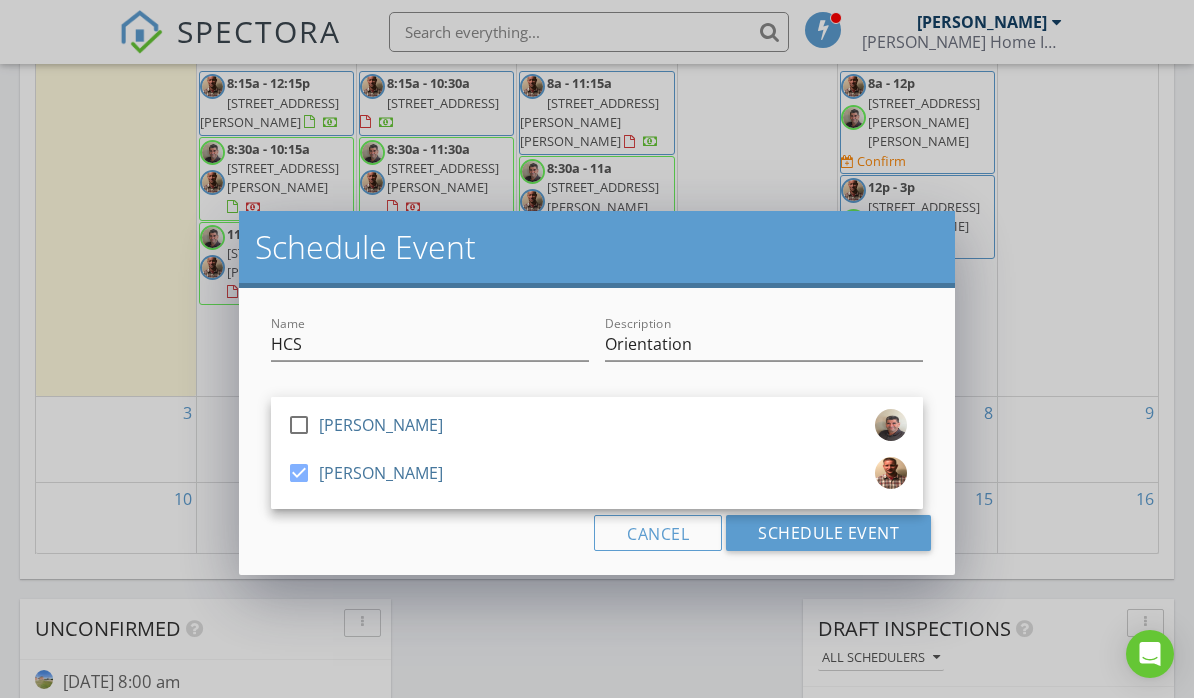 click on "Cancel   Schedule Event" at bounding box center [597, 533] 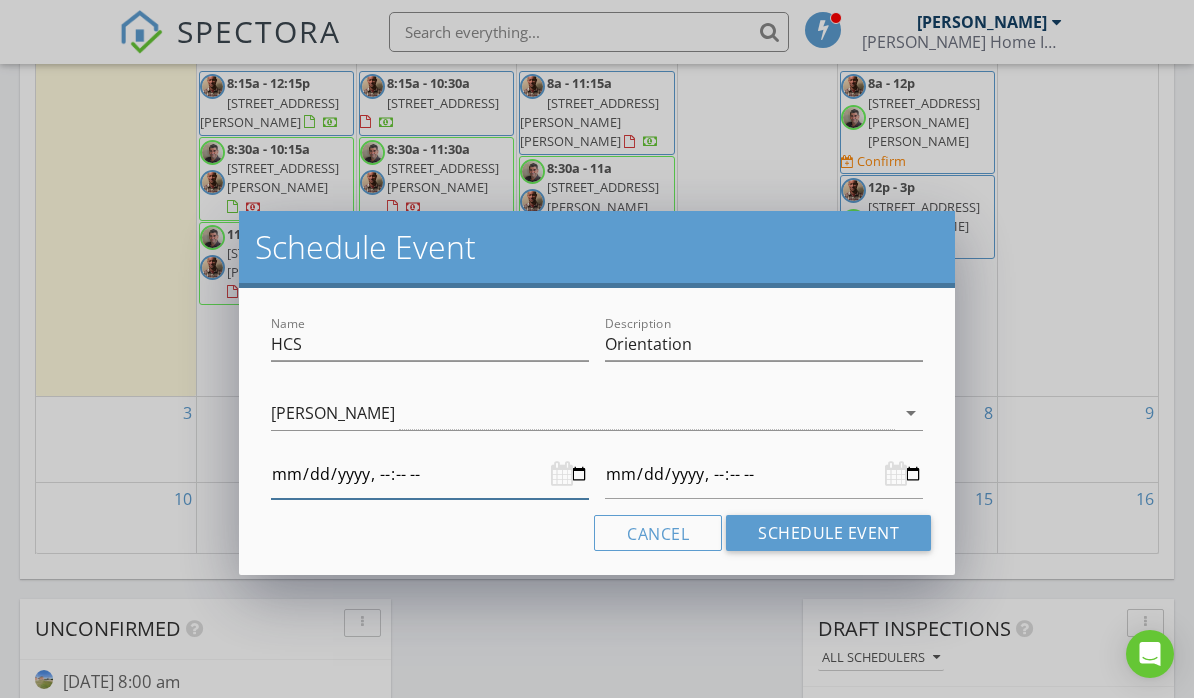 click at bounding box center (430, 474) 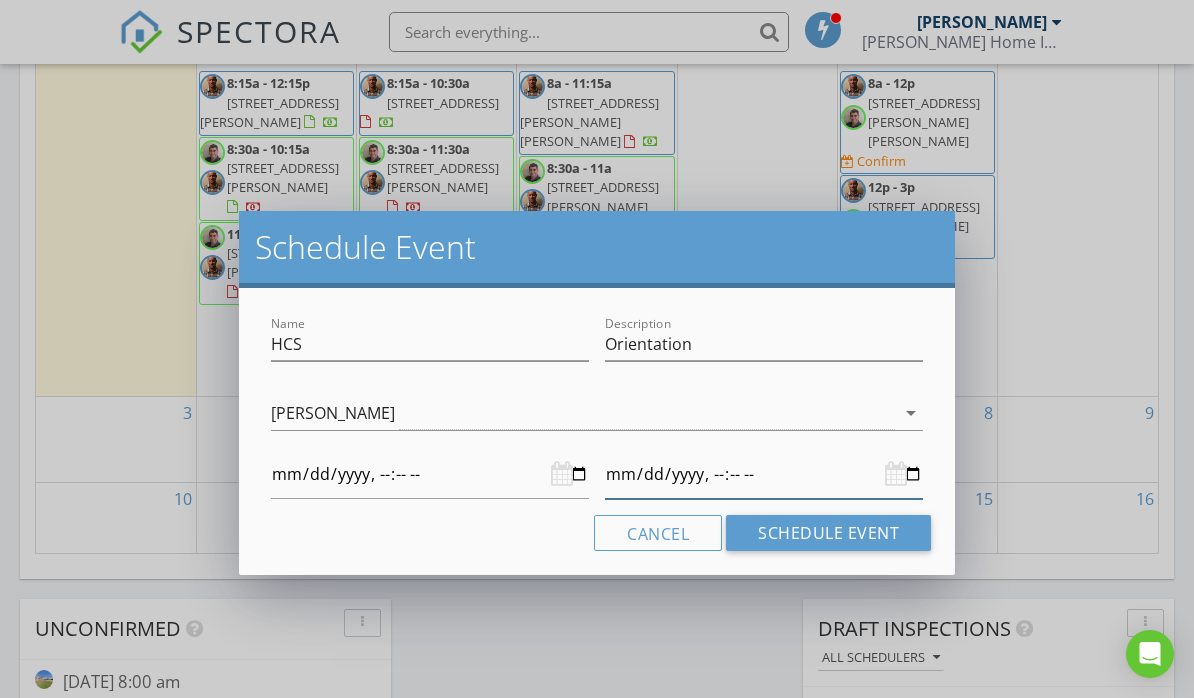 click at bounding box center (764, 474) 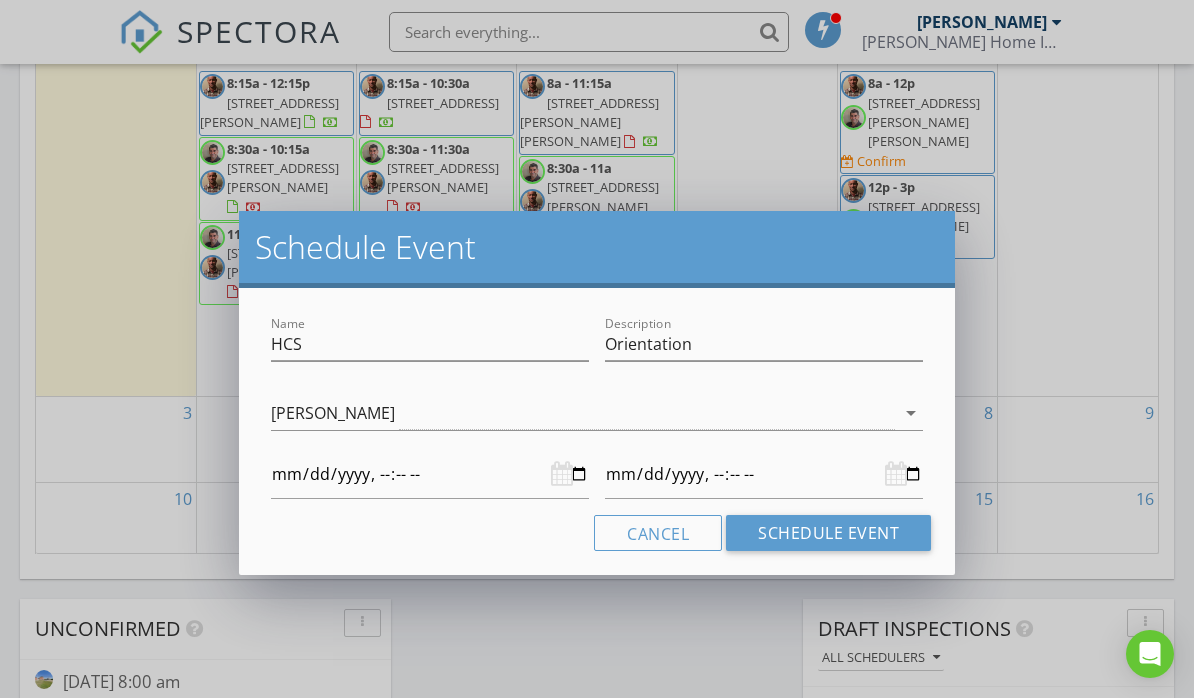 click on "Schedule Event" at bounding box center [828, 533] 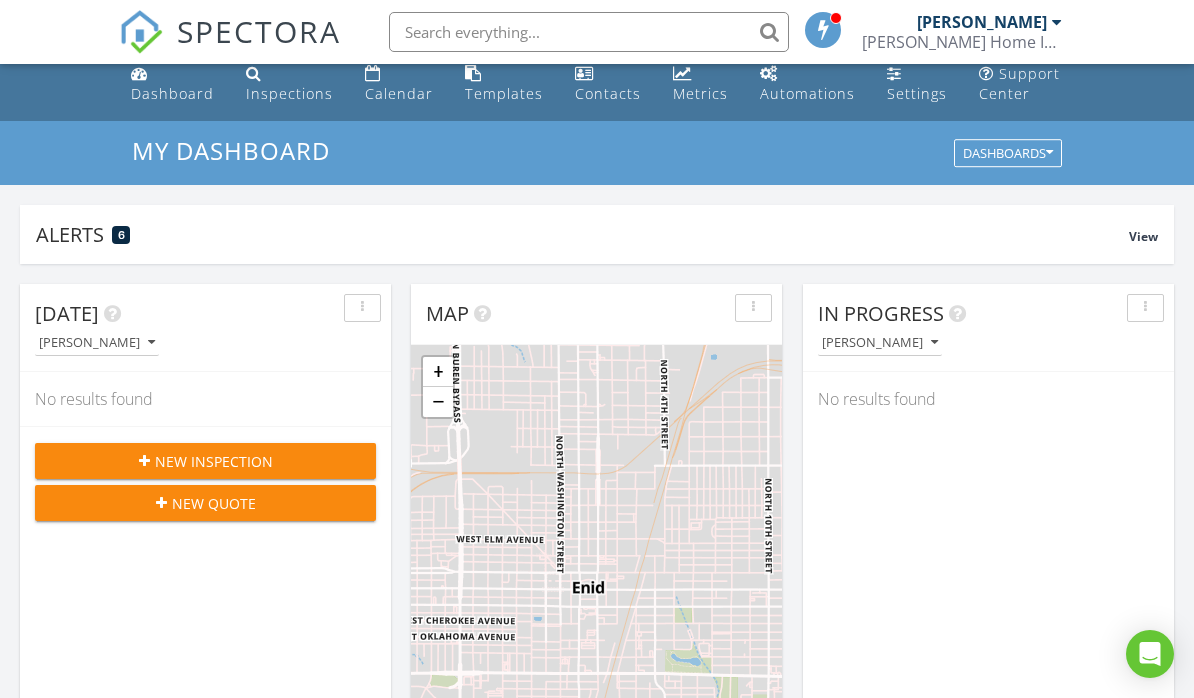 scroll, scrollTop: 0, scrollLeft: 0, axis: both 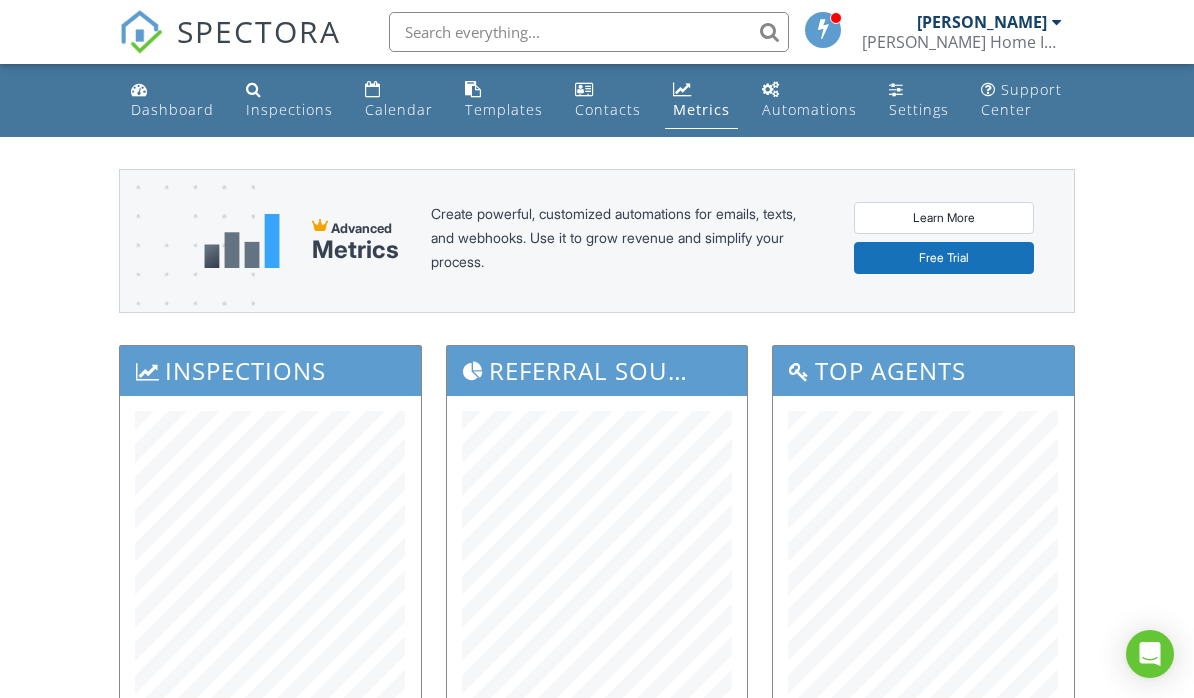 click on "Dashboard
Inspections
Calendar
Templates
Contacts
Metrics
Automations
Settings
Support Center
Advanced
Metrics
Create powerful, customized automations for emails, texts, and webhooks.
Use it to grow revenue and simplify your process.
Learn More
Free Trial
Inspections
Referral Sources
Top Agents
Revenue
Payments Received
Inspection Locations
+ − Leaflet  | Tiles © Esri
Partnership Revenue
ALL TIME
0
*Partnerships are currently disabled
Enable Partnerships
Online Scheduler Revenue
ALL TIME
0
Start Date
End Date
Okay
Cancel" at bounding box center [597, 810] 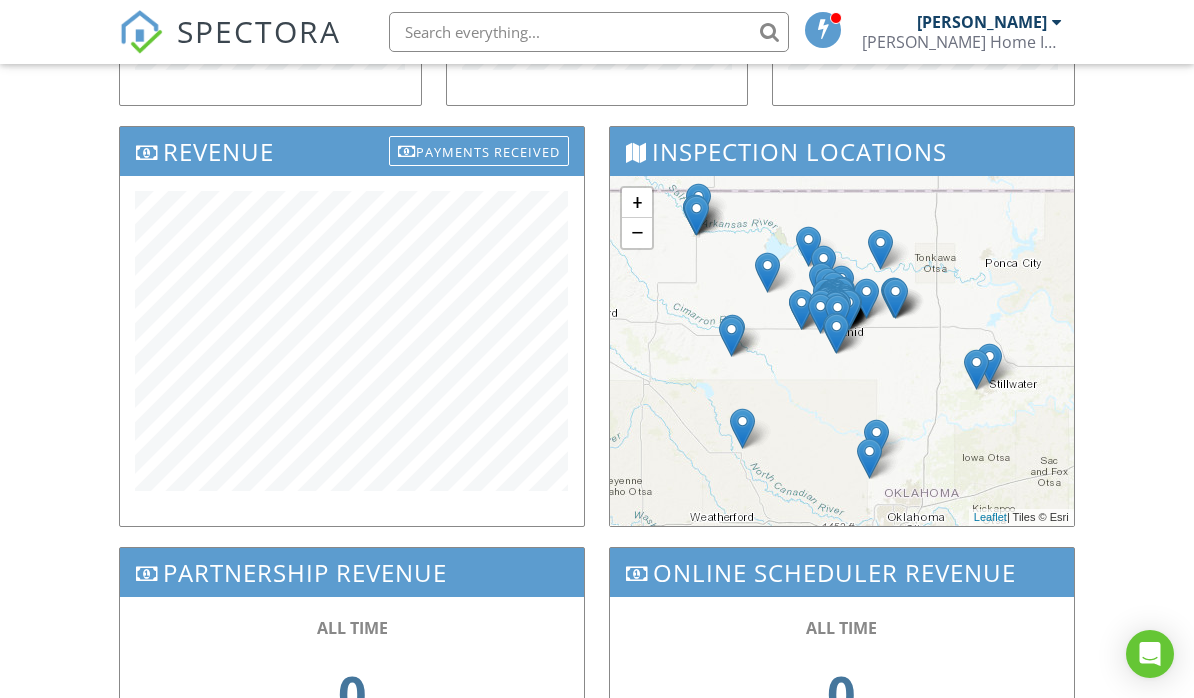 scroll, scrollTop: 728, scrollLeft: 0, axis: vertical 